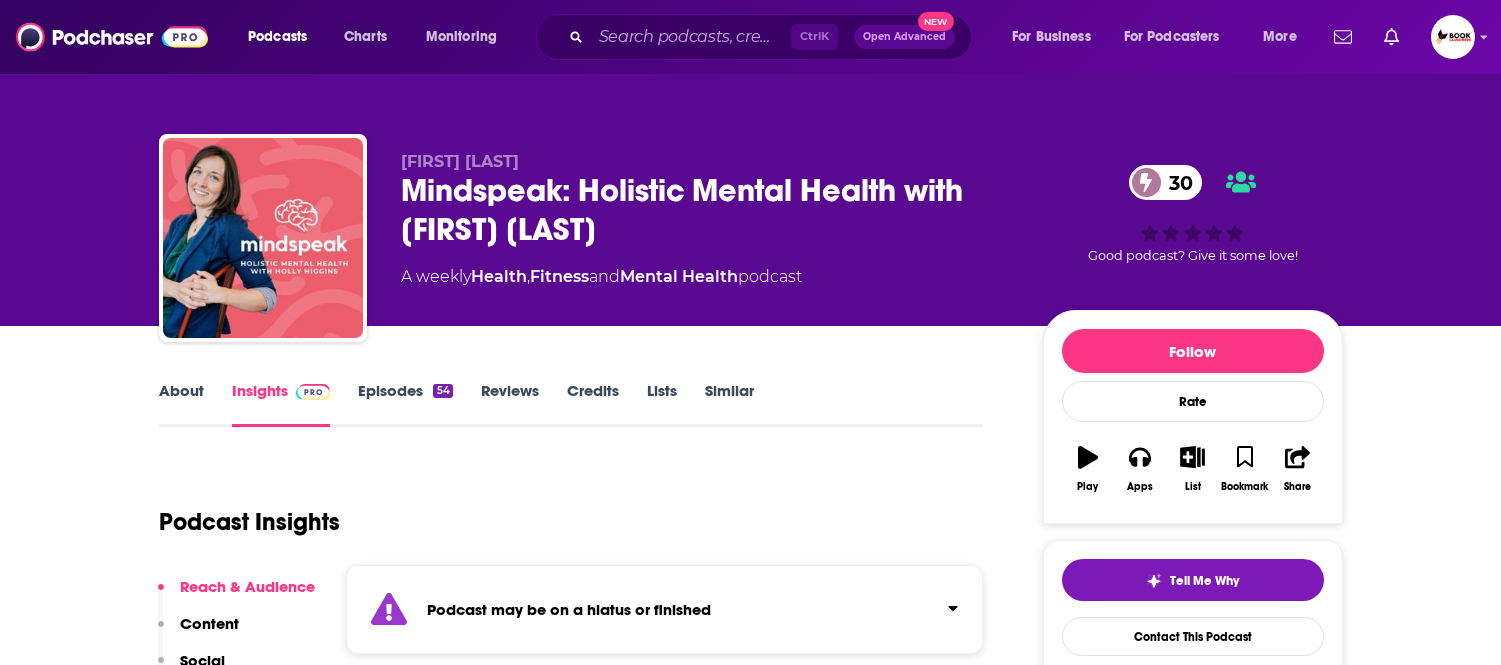 scroll, scrollTop: 0, scrollLeft: 0, axis: both 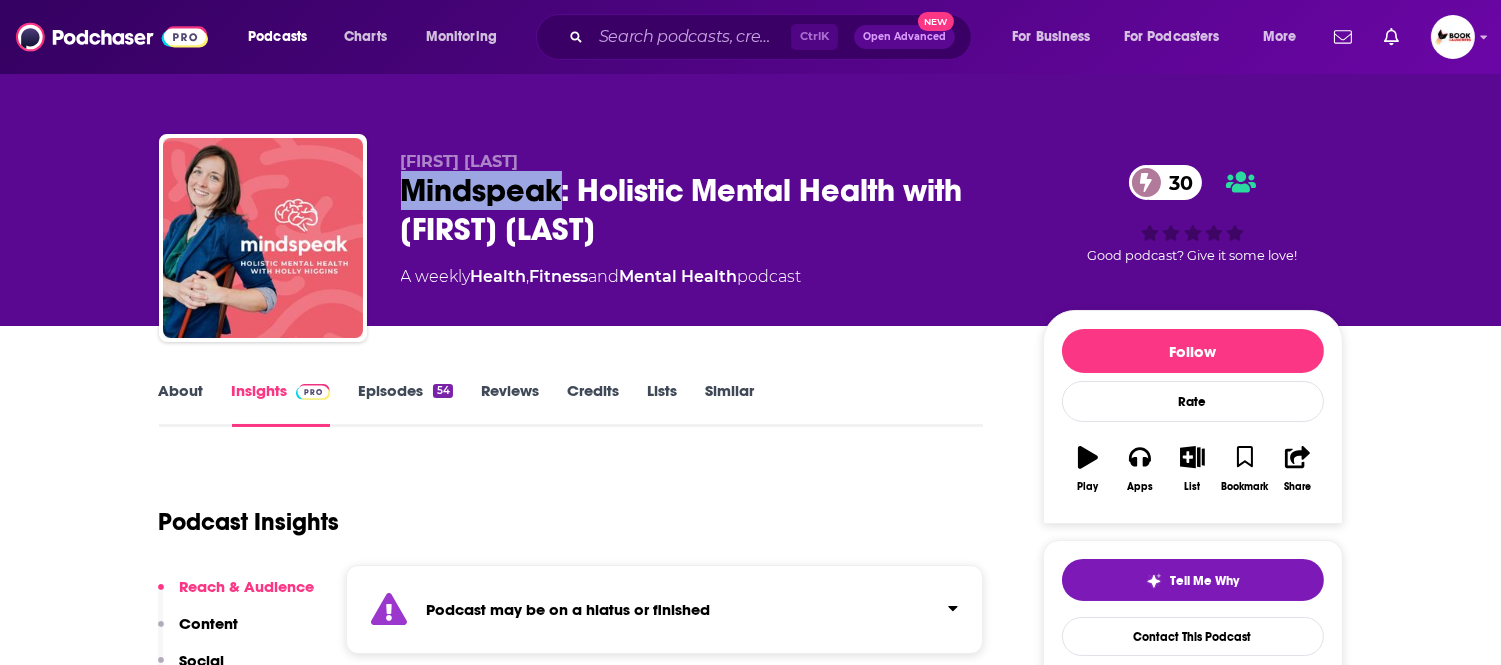 drag, startPoint x: 387, startPoint y: 188, endPoint x: 477, endPoint y: 298, distance: 142.12671 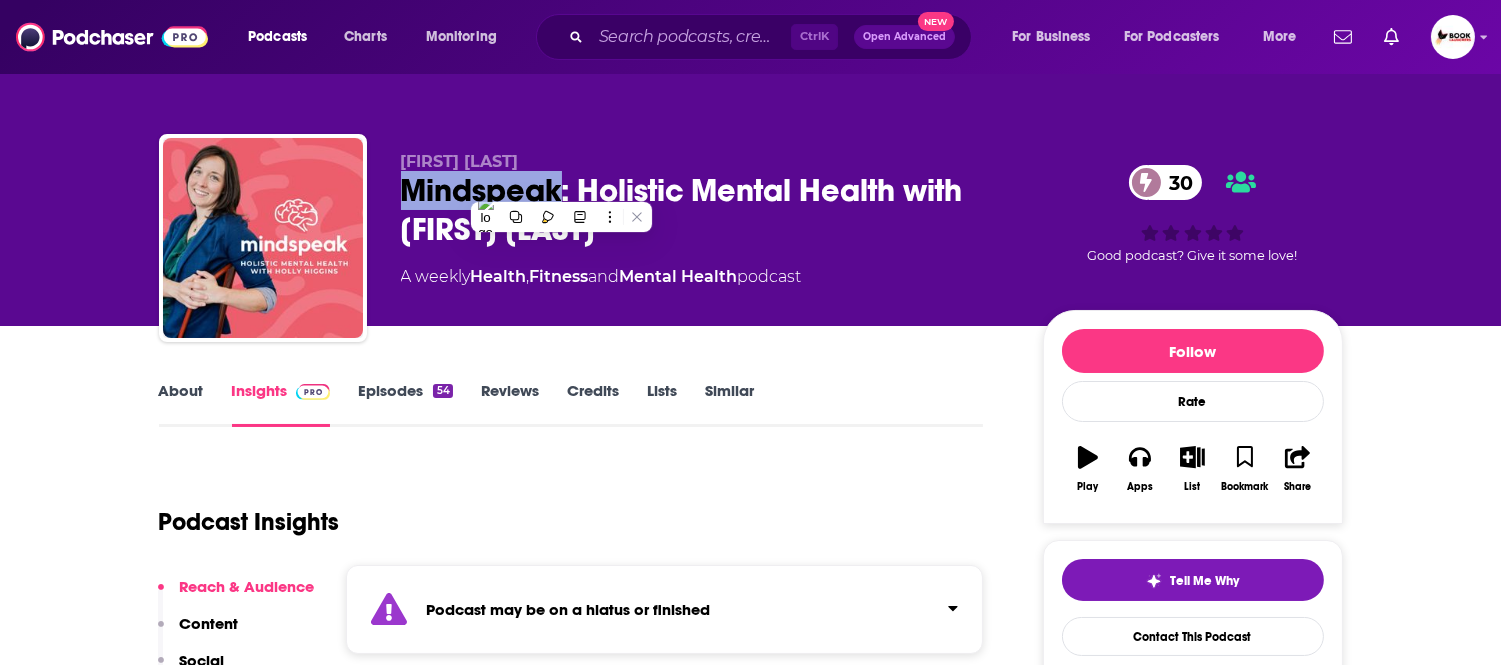 copy on "Mindspeak" 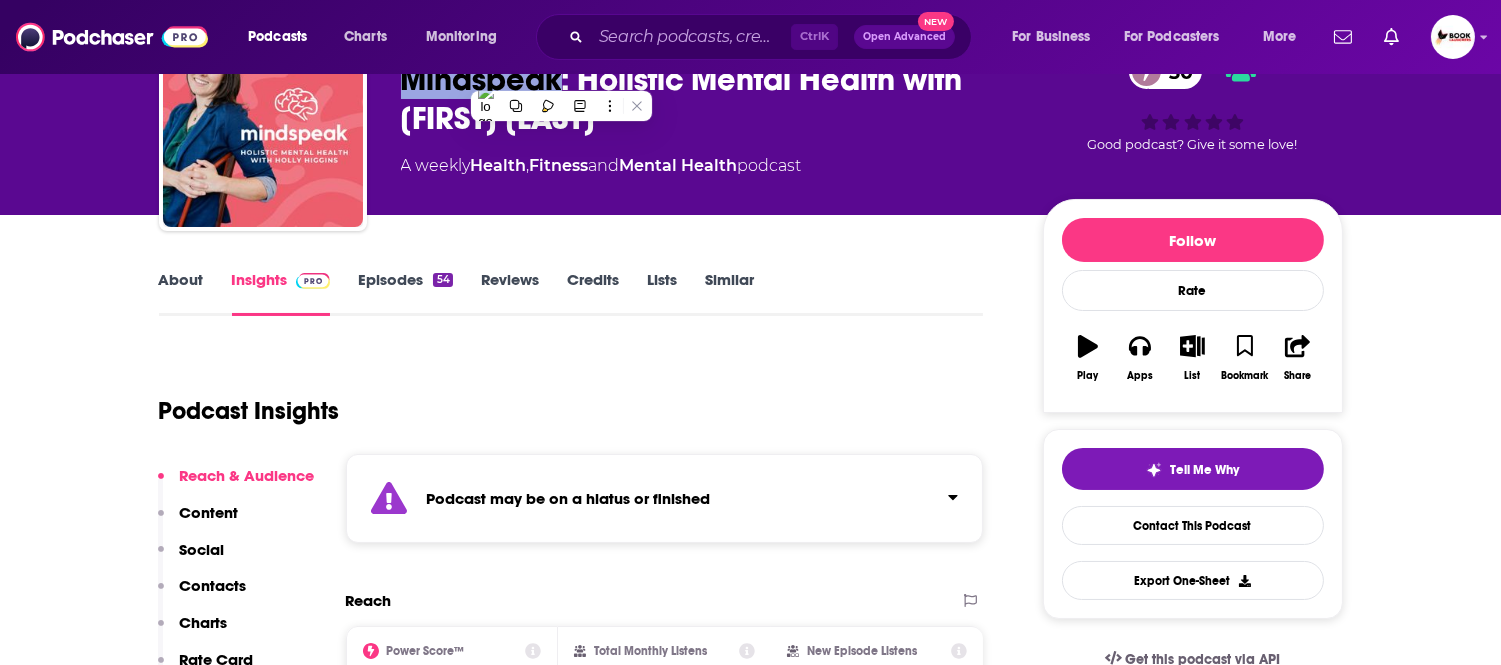 click on "Contacts" at bounding box center [213, 585] 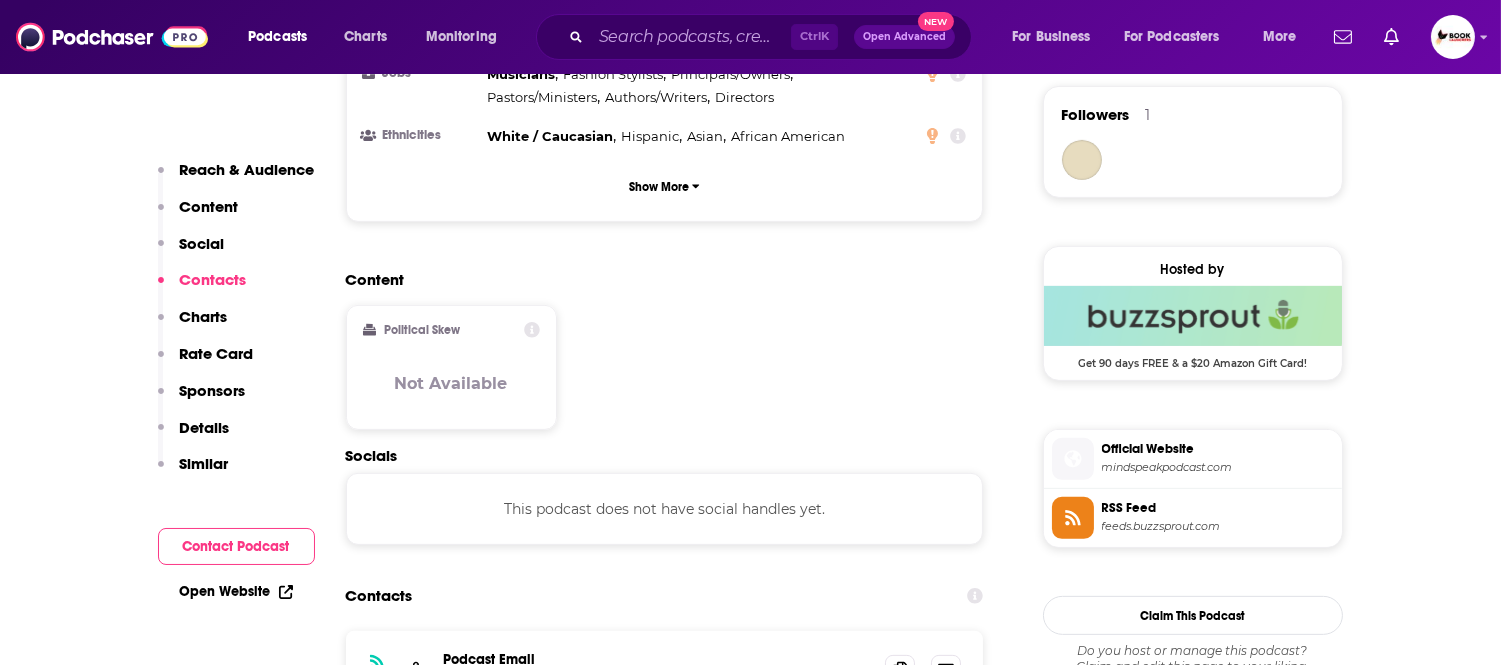 scroll, scrollTop: 1754, scrollLeft: 0, axis: vertical 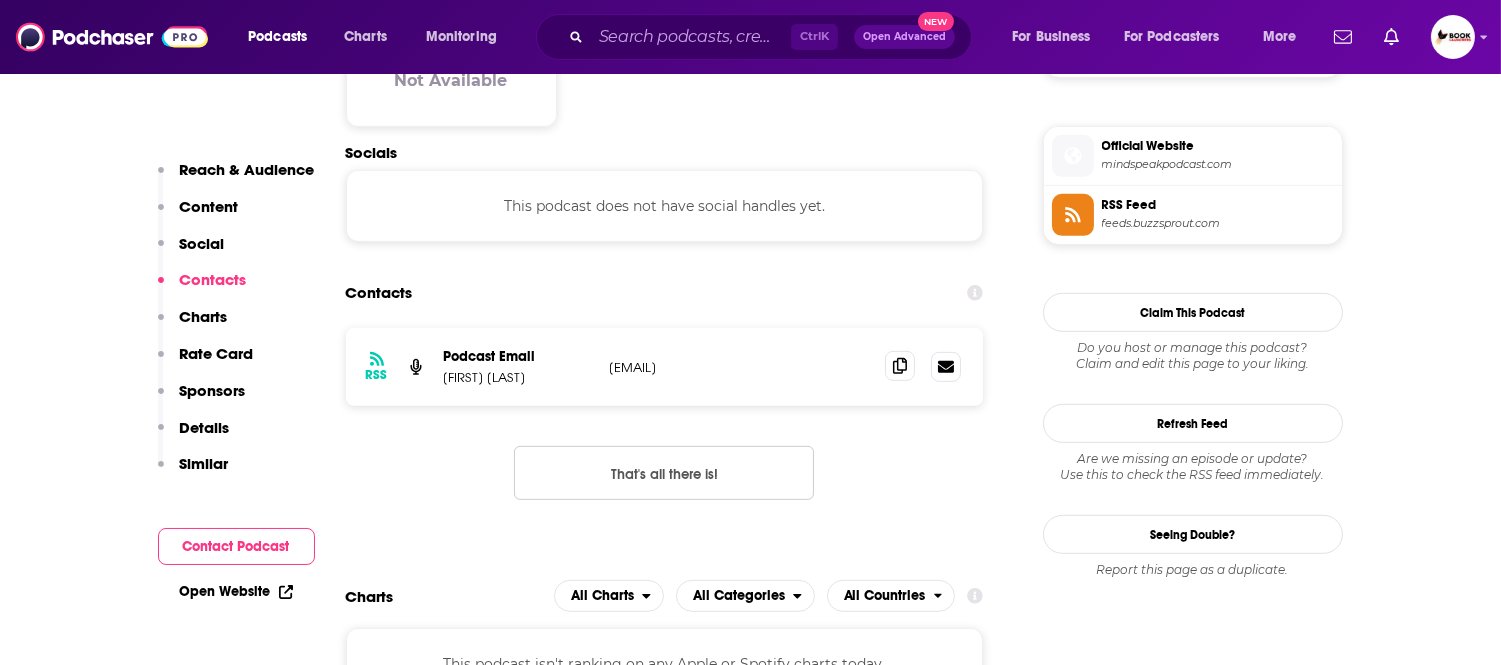 click 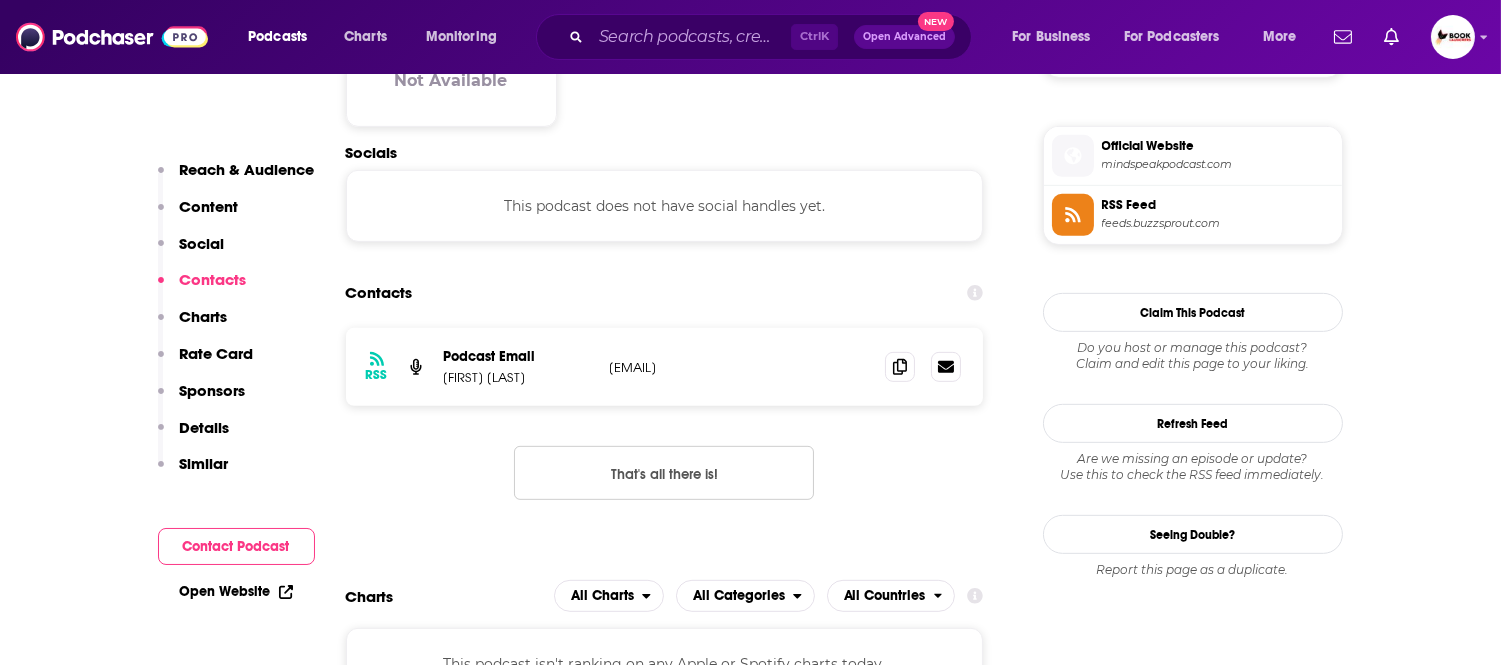 click on "Reach & Audience" at bounding box center (247, 169) 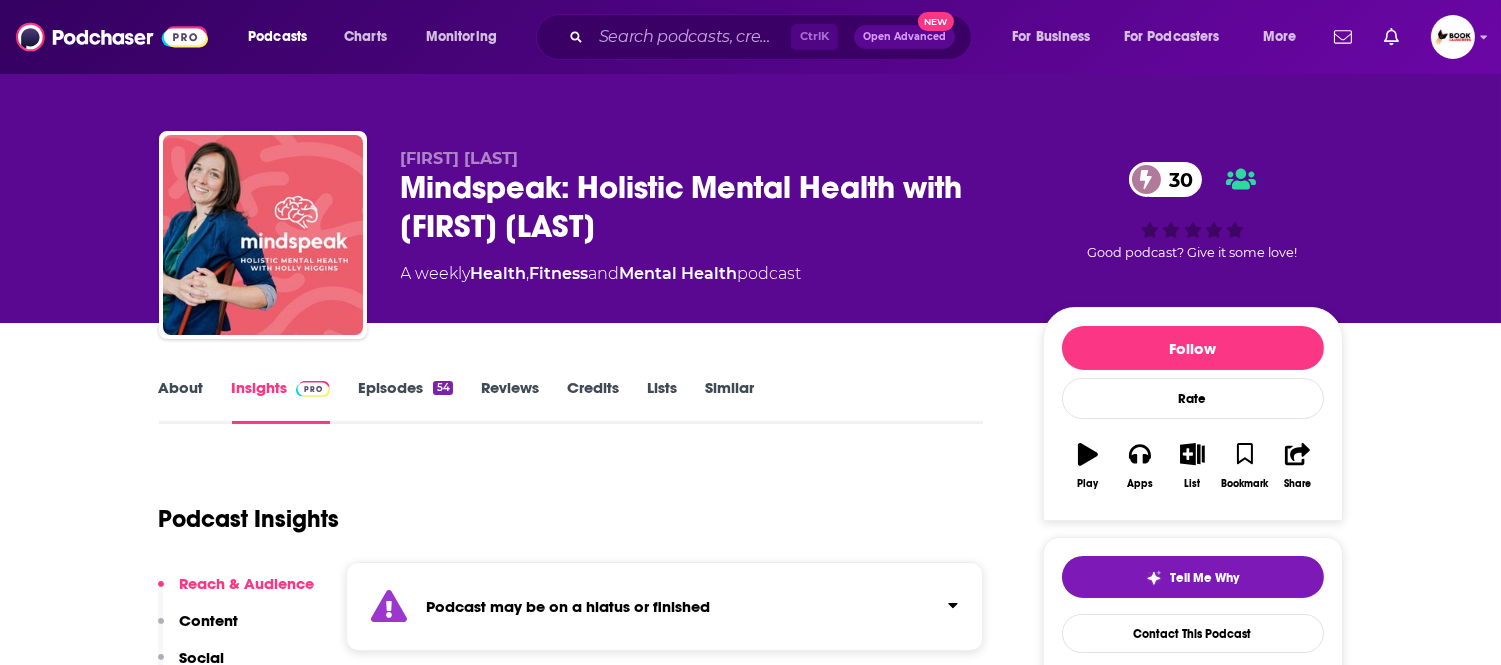 scroll, scrollTop: 0, scrollLeft: 0, axis: both 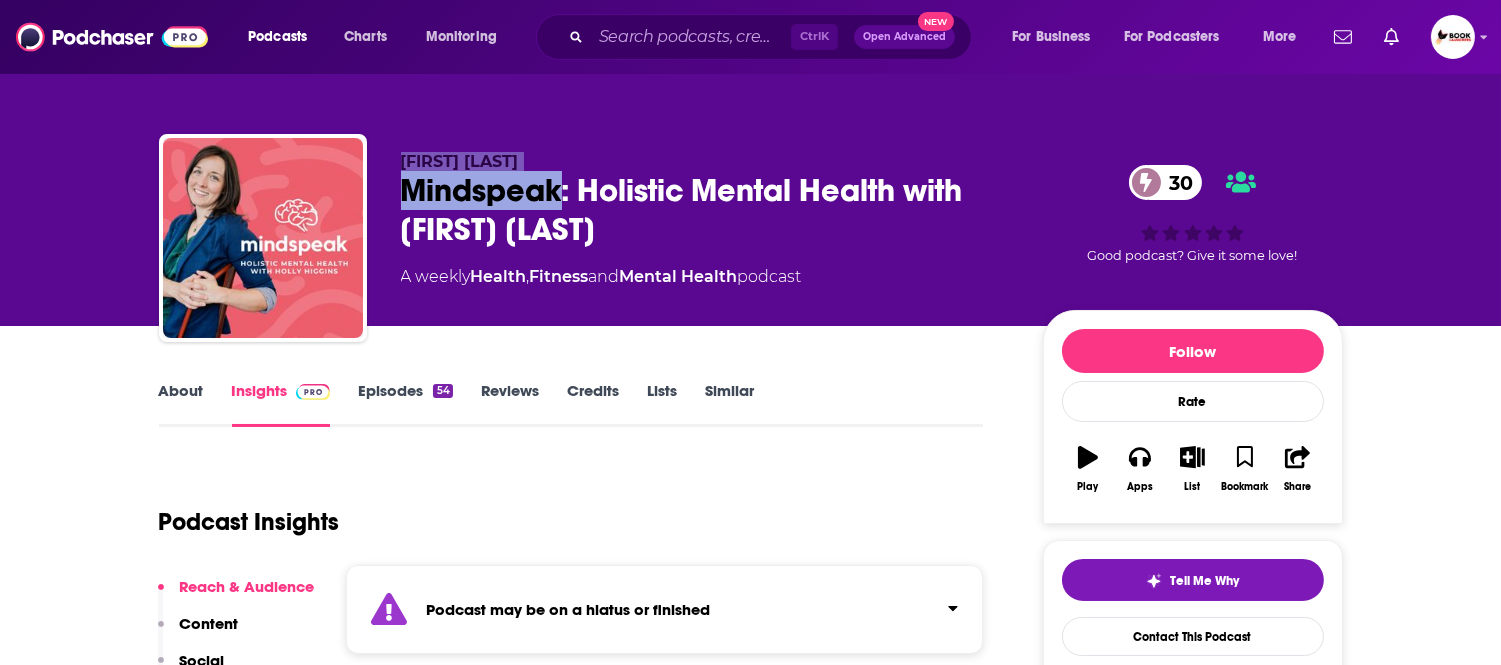 drag, startPoint x: 562, startPoint y: 196, endPoint x: 398, endPoint y: 155, distance: 169.04733 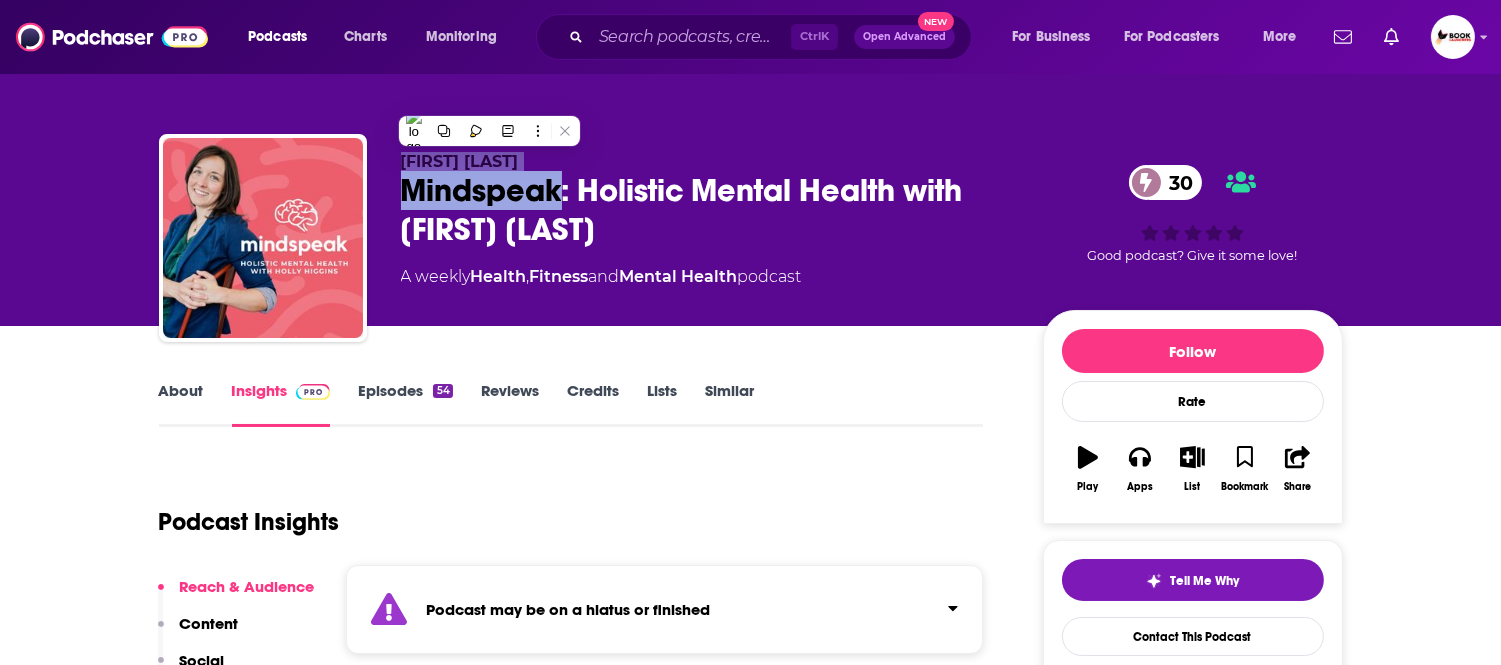 copy on "Holly Higgins   Mindspeak" 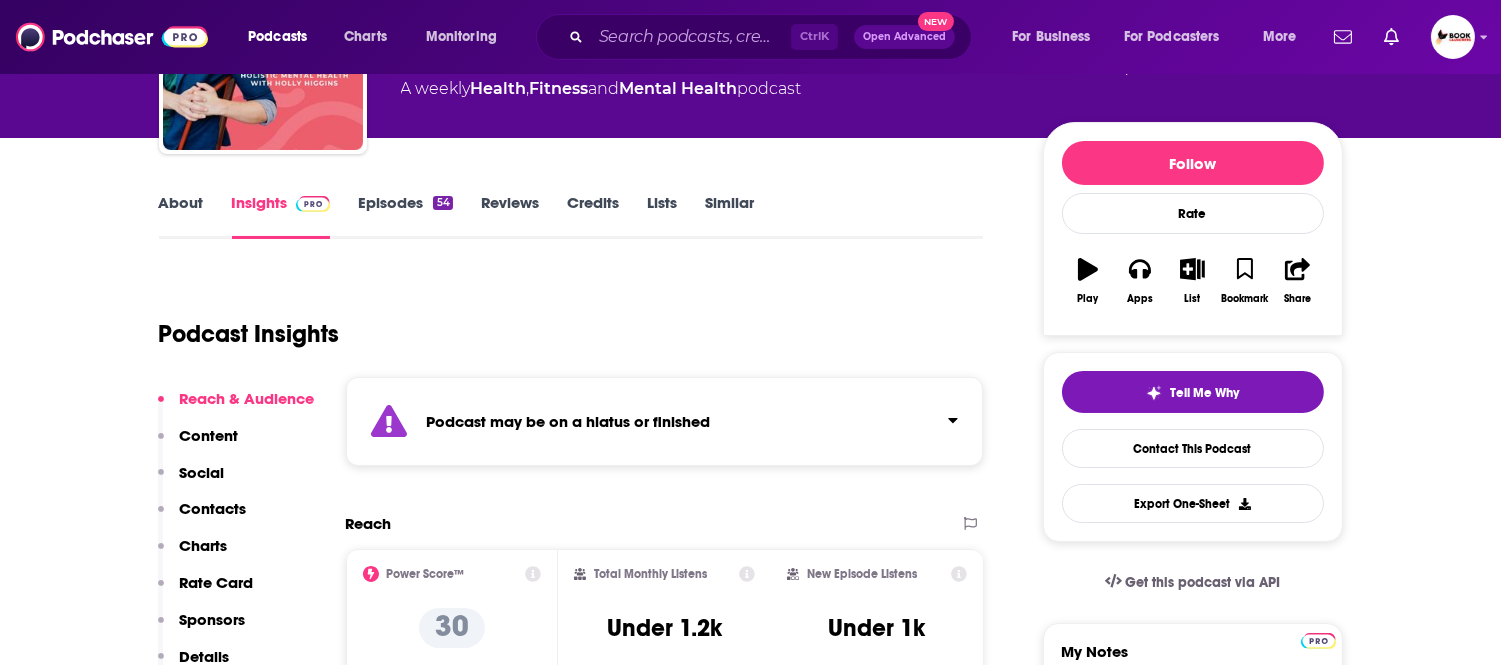 scroll, scrollTop: 555, scrollLeft: 0, axis: vertical 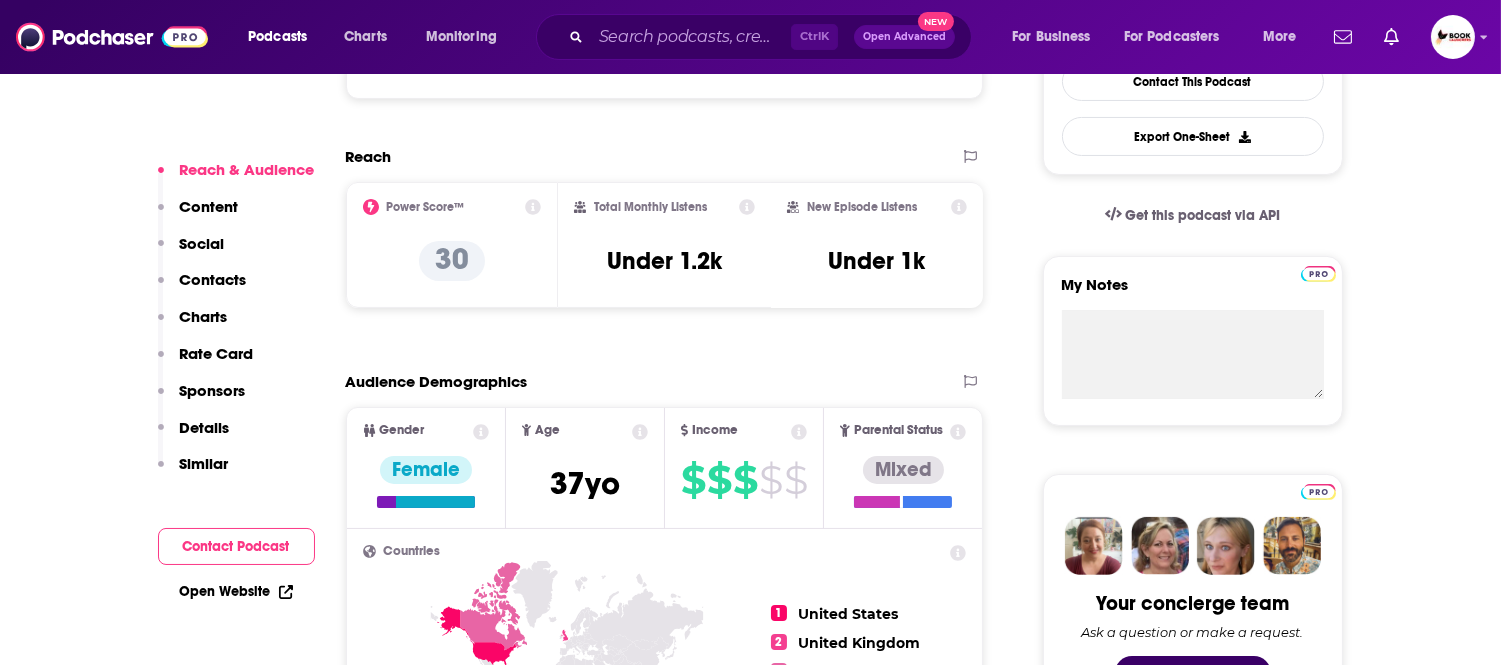 click on "Open Website" at bounding box center [236, 591] 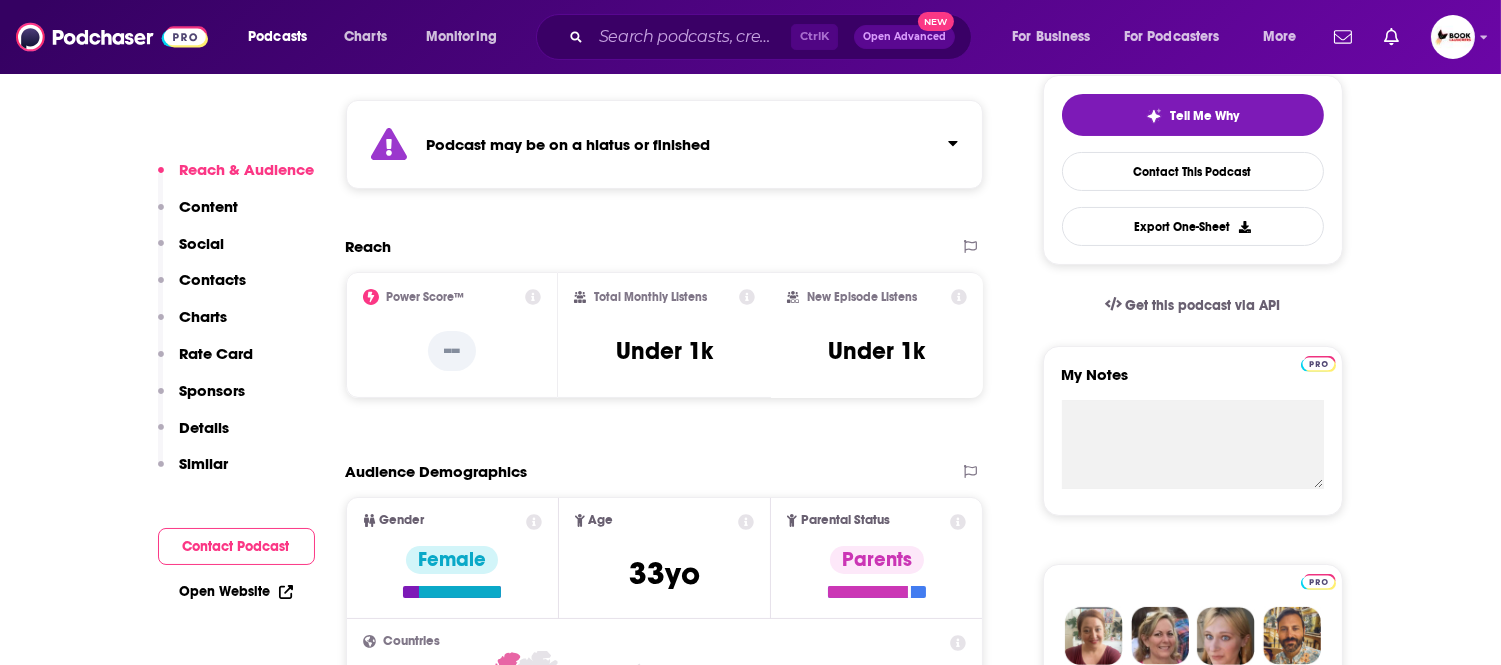 scroll, scrollTop: 21, scrollLeft: 0, axis: vertical 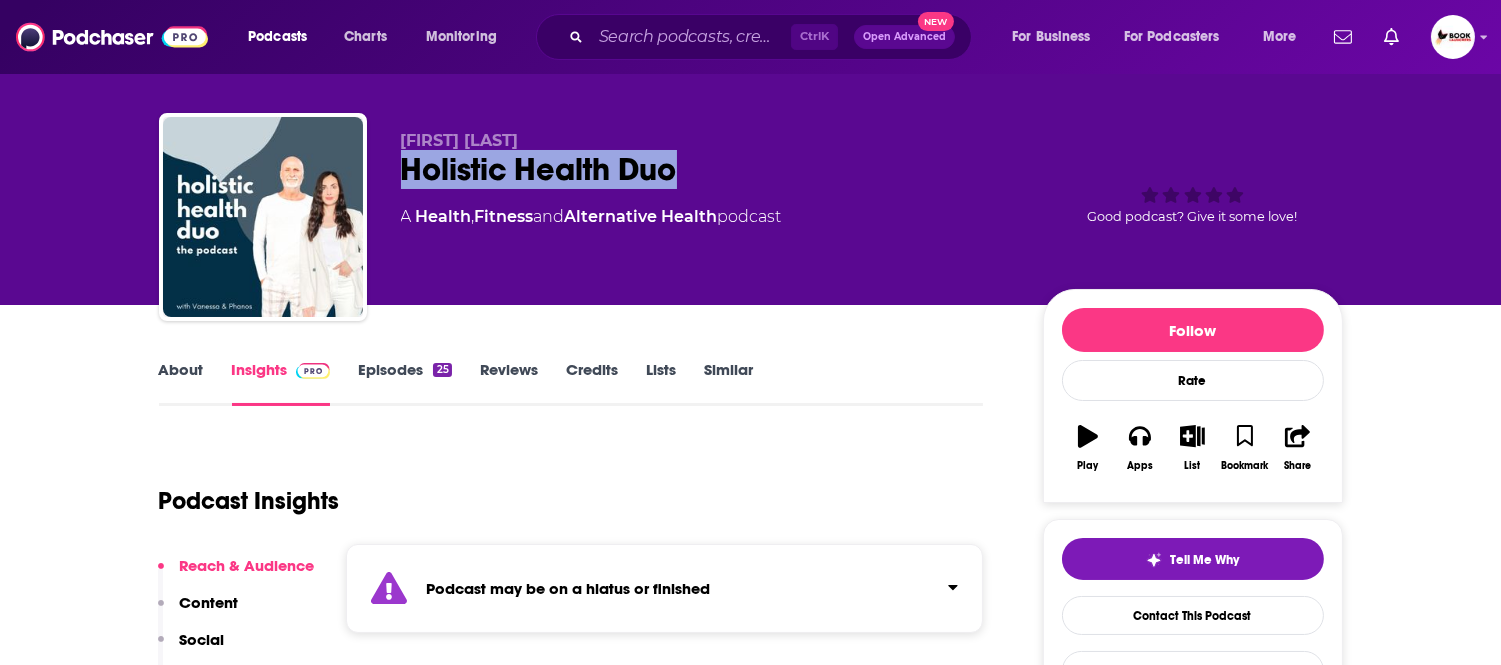 drag, startPoint x: 690, startPoint y: 171, endPoint x: 377, endPoint y: 171, distance: 313 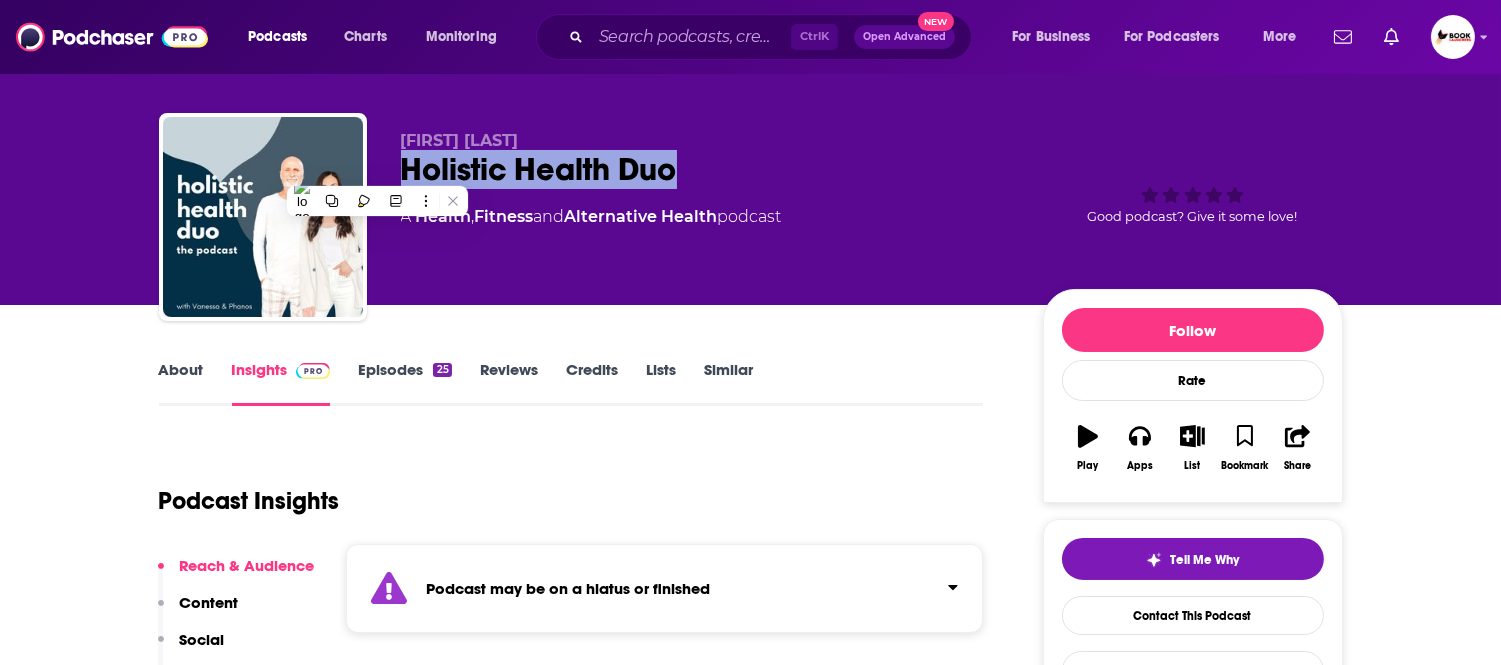 copy on "Holistic Health Duo" 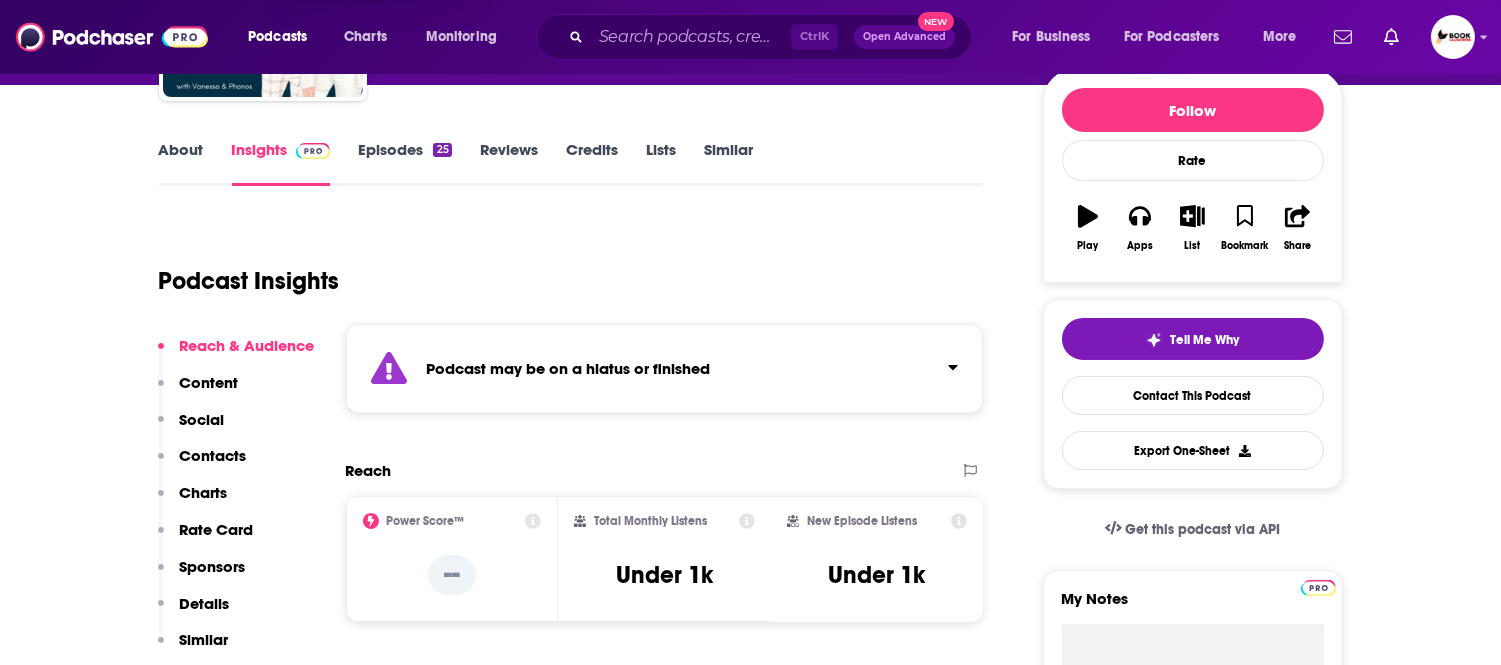 scroll, scrollTop: 243, scrollLeft: 0, axis: vertical 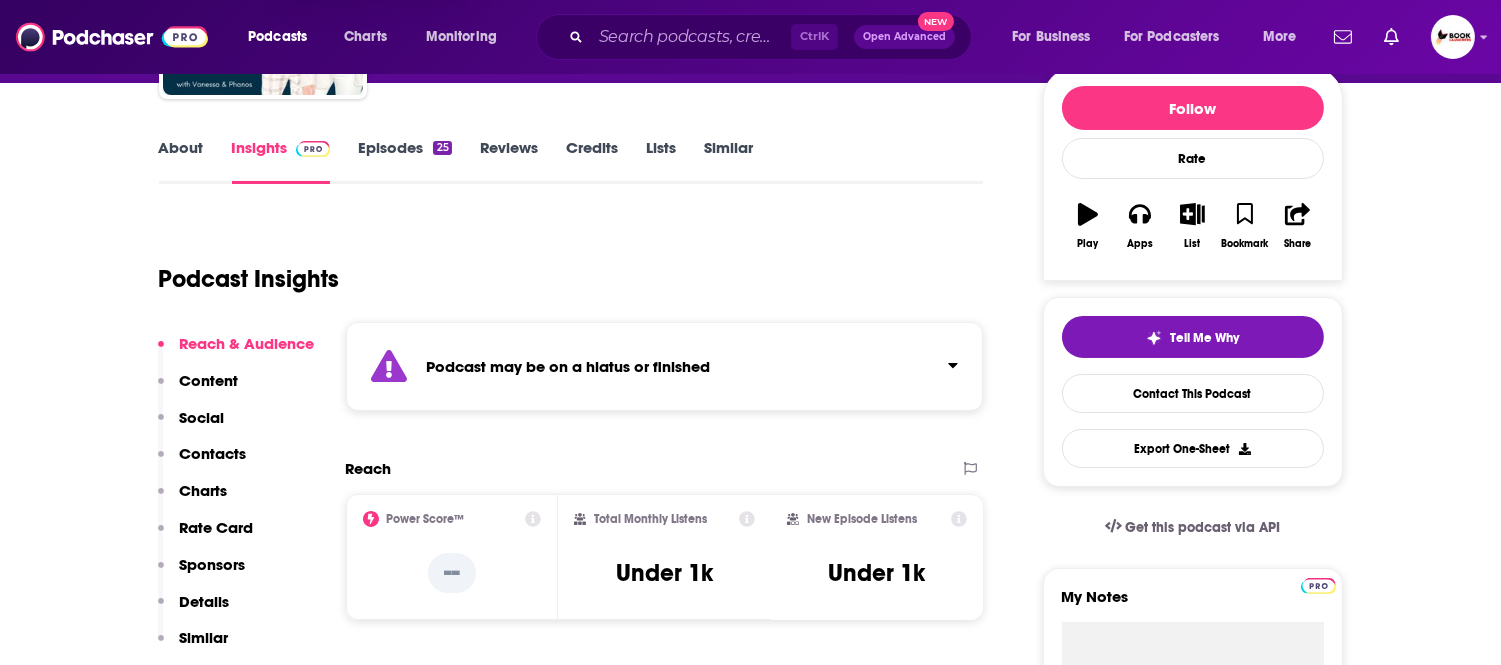 click on "Reach & Audience Content Social Contacts Charts Rate Card Sponsors Details Similar" at bounding box center (236, 499) 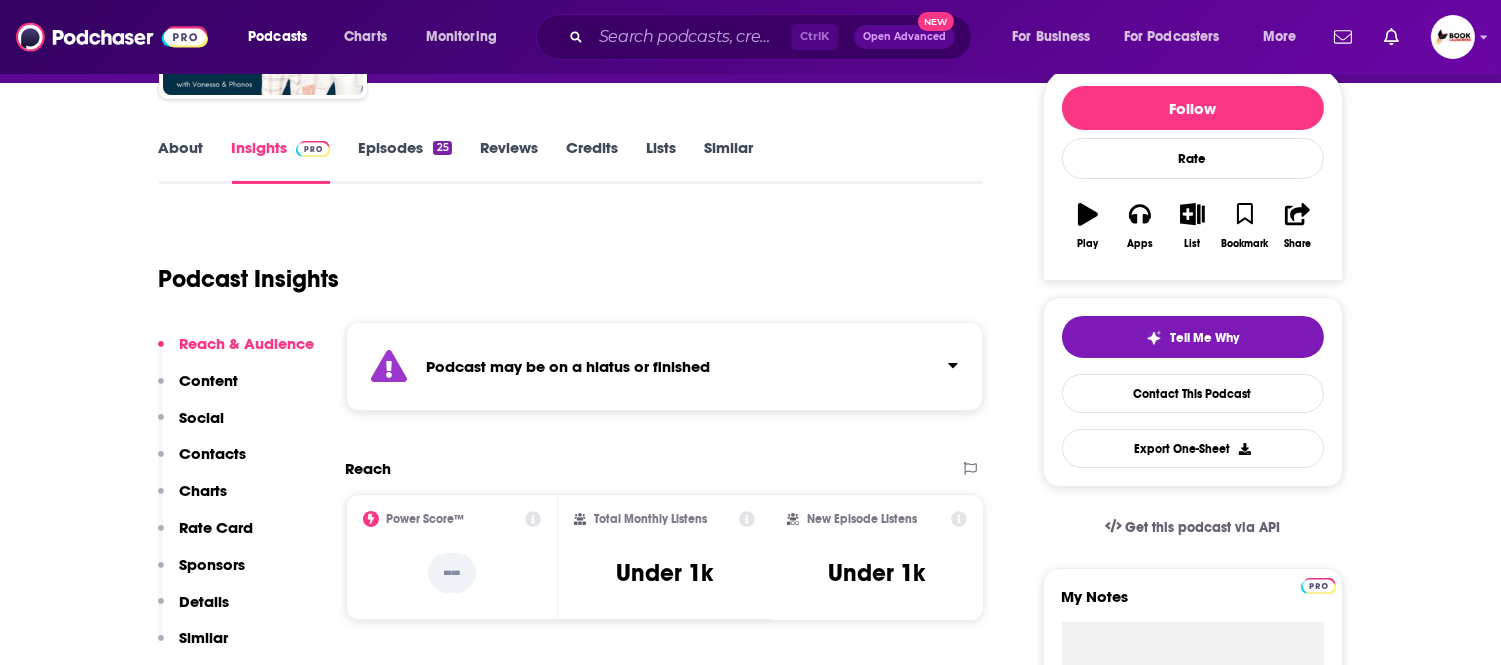 click on "Contacts" at bounding box center (213, 453) 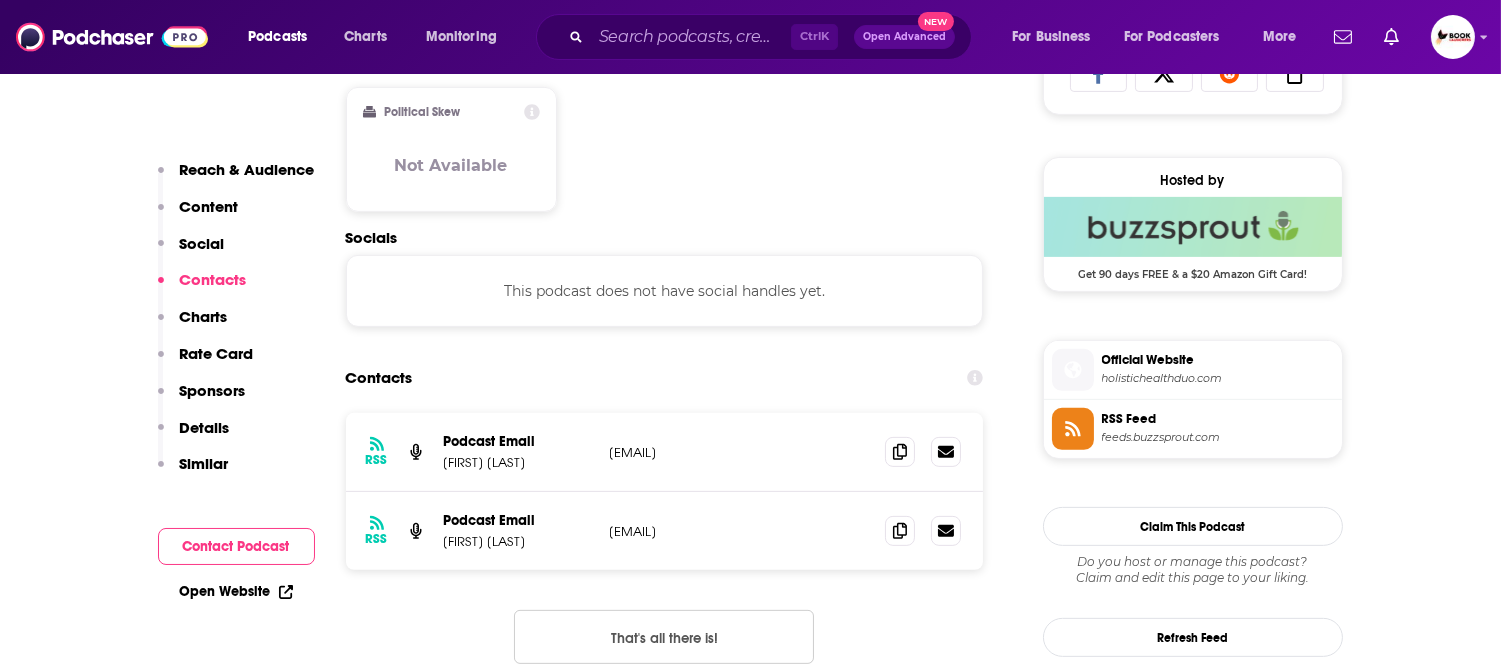 scroll, scrollTop: 1465, scrollLeft: 0, axis: vertical 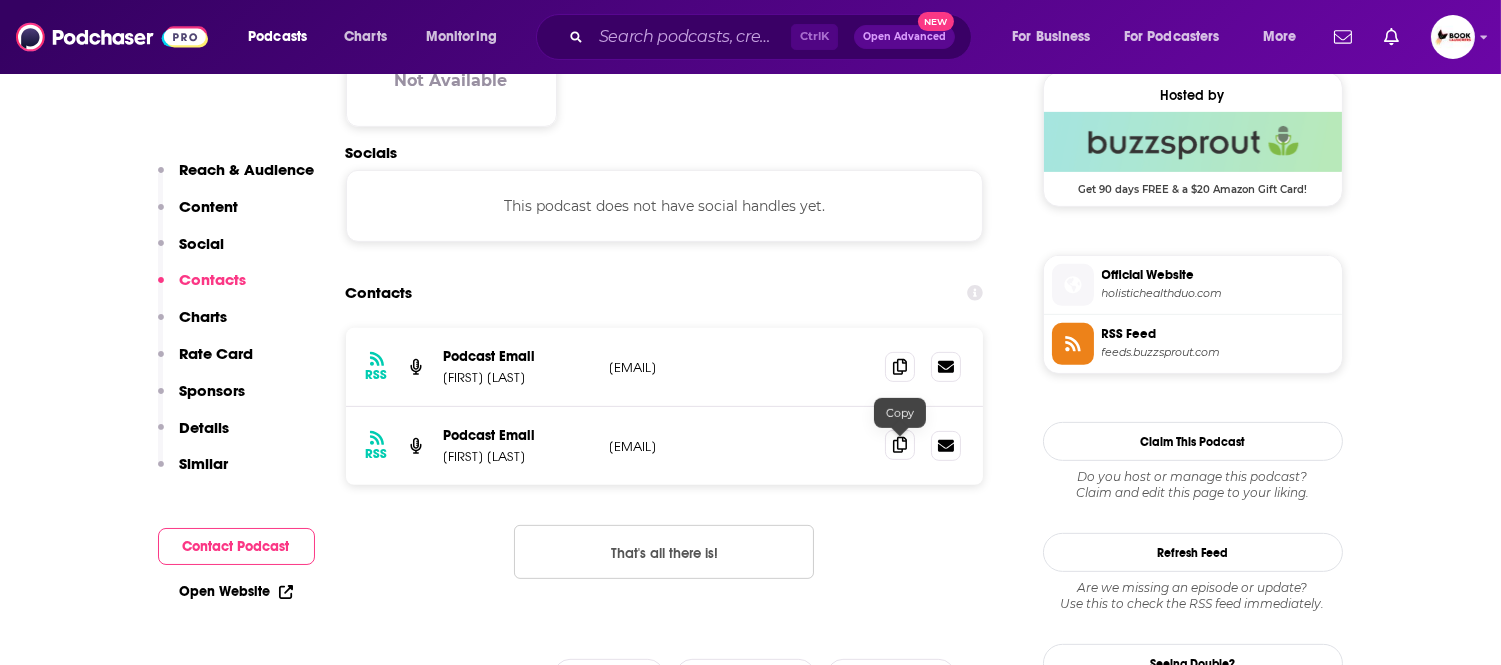 click 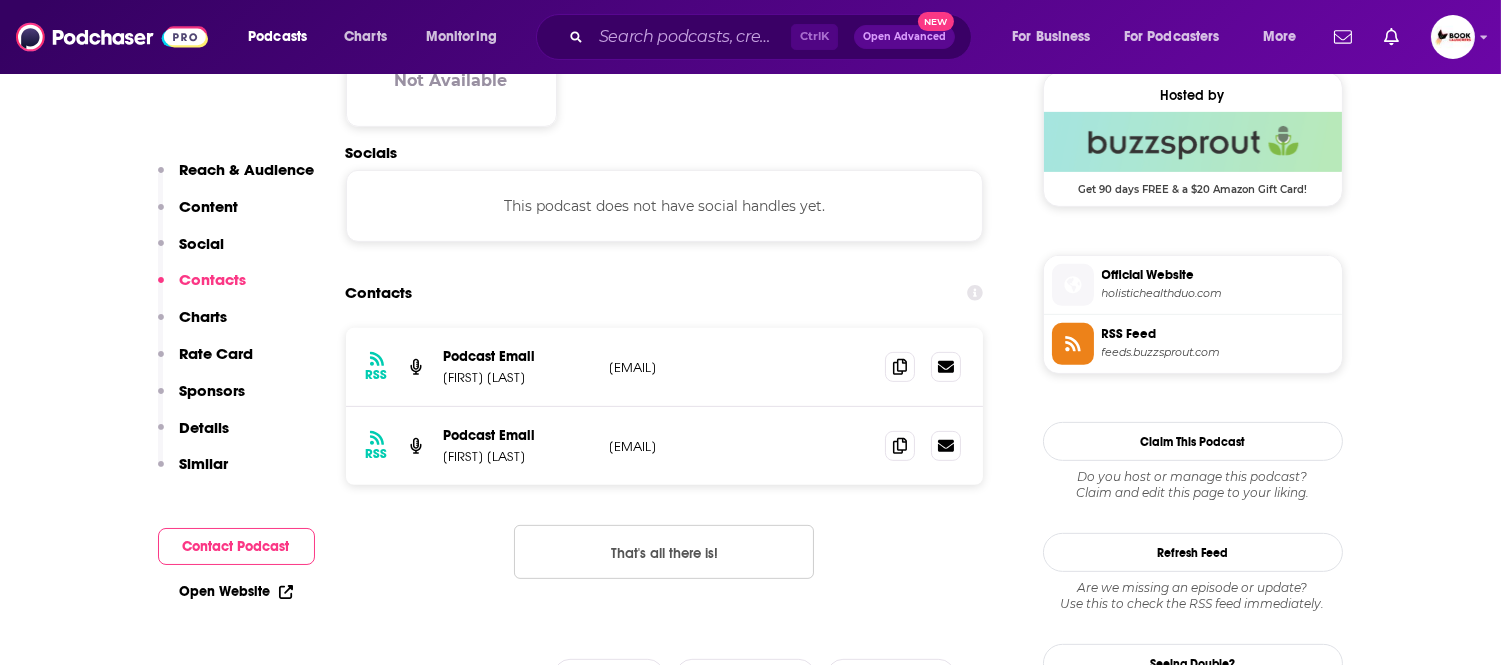 click on "Reach & Audience" at bounding box center (247, 169) 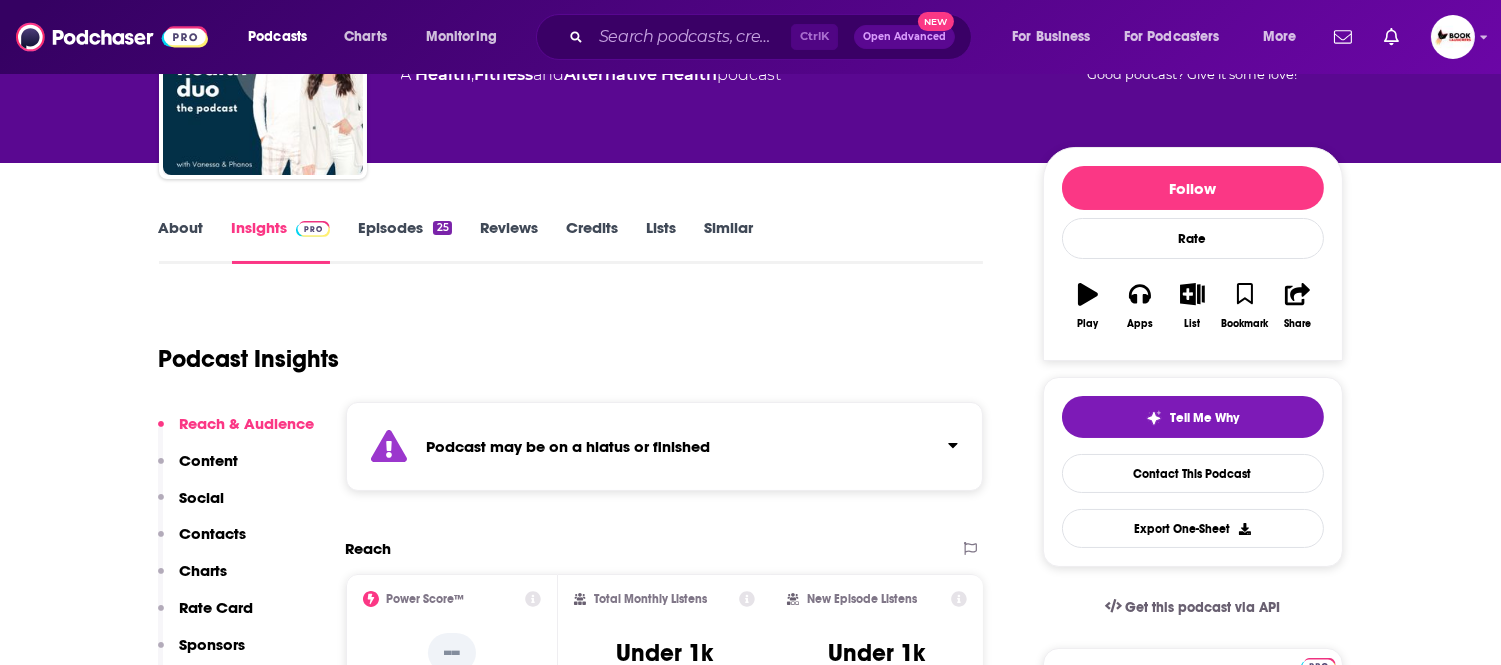 scroll, scrollTop: 0, scrollLeft: 0, axis: both 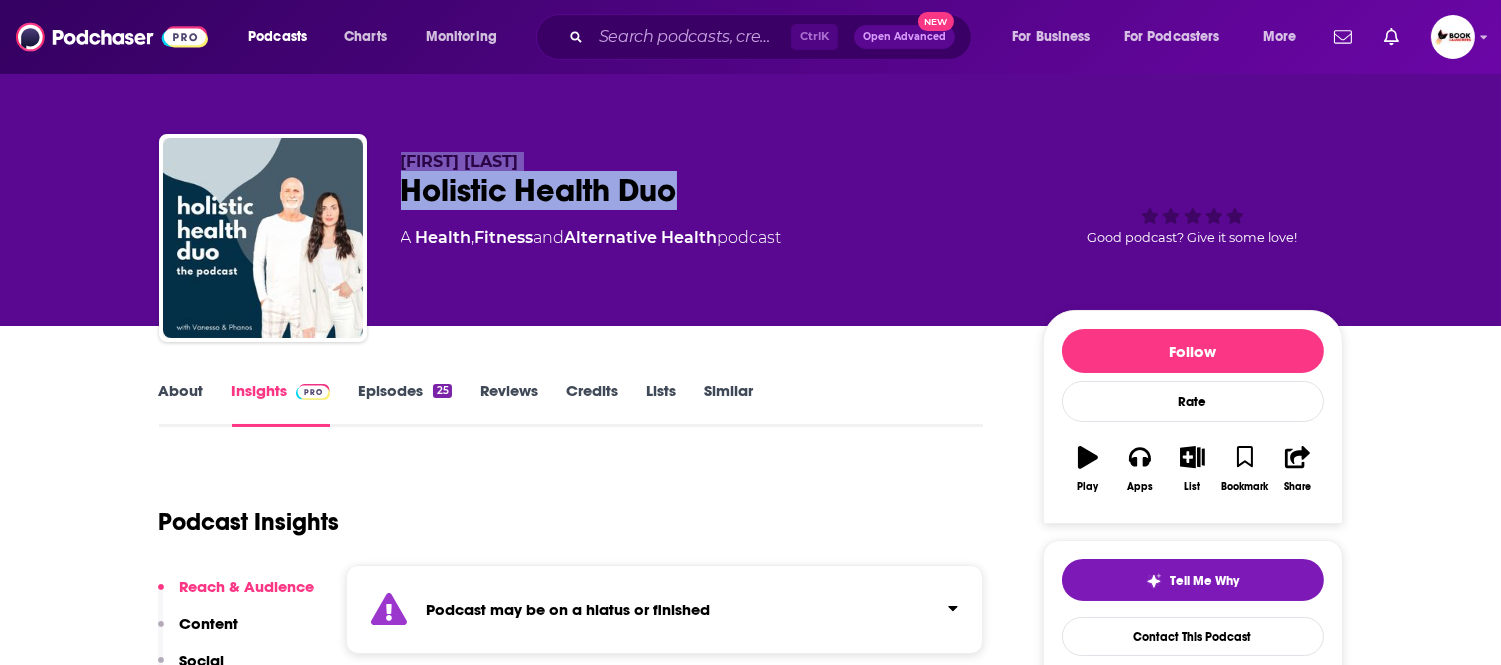 drag, startPoint x: 701, startPoint y: 200, endPoint x: 411, endPoint y: 172, distance: 291.3486 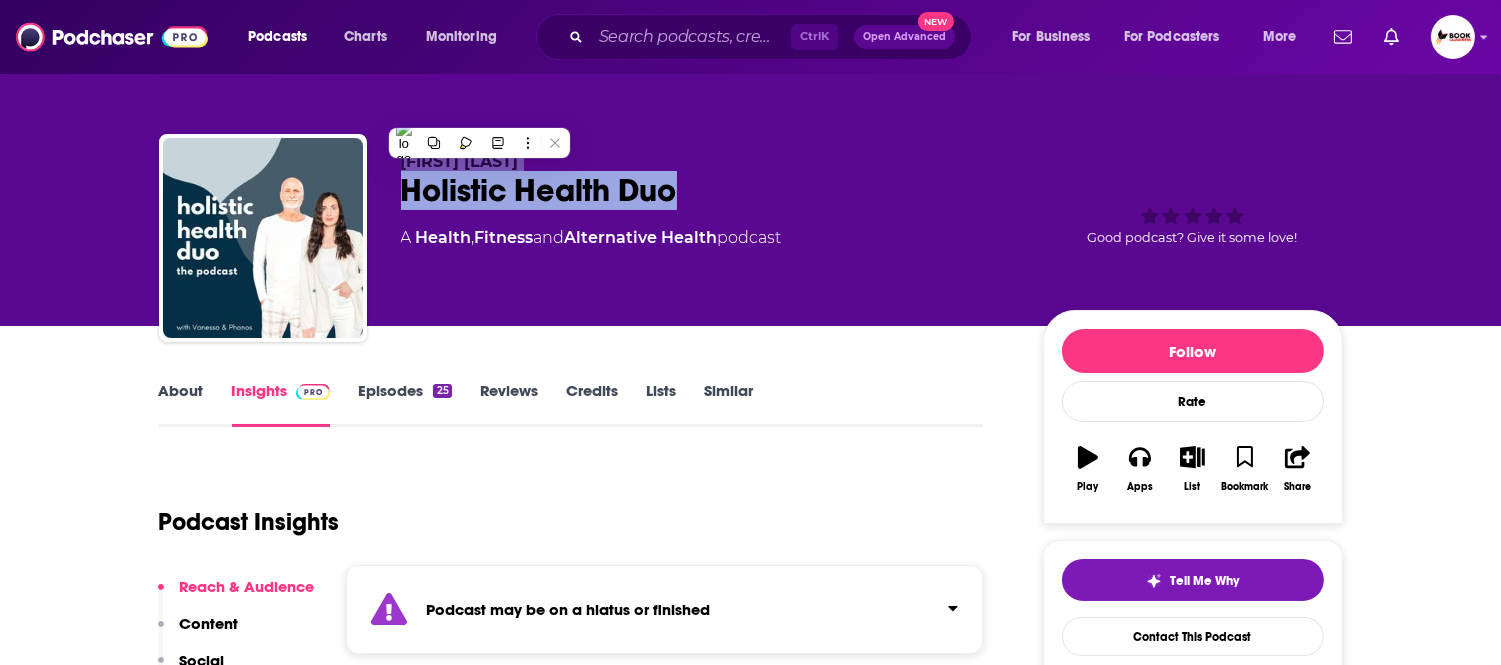copy on "Vanessa & Phanos   Holistic Health Duo" 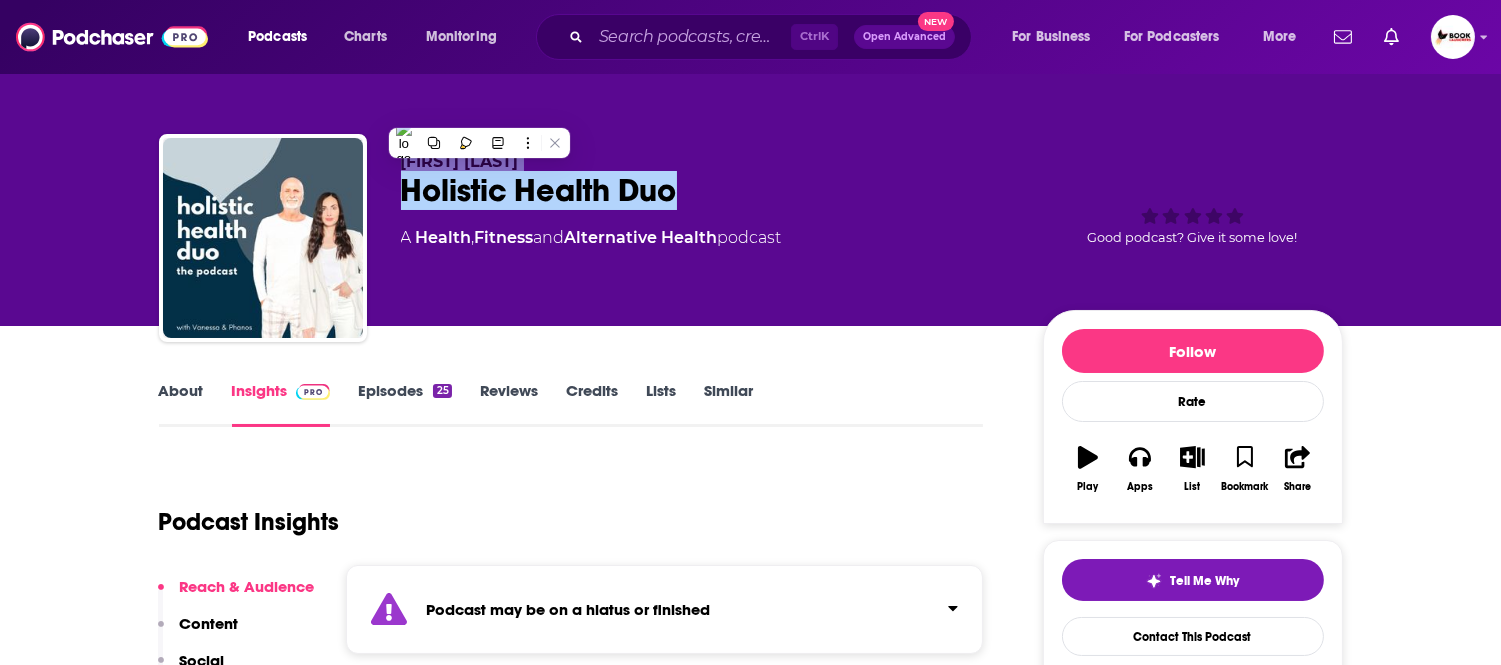 scroll, scrollTop: 111, scrollLeft: 0, axis: vertical 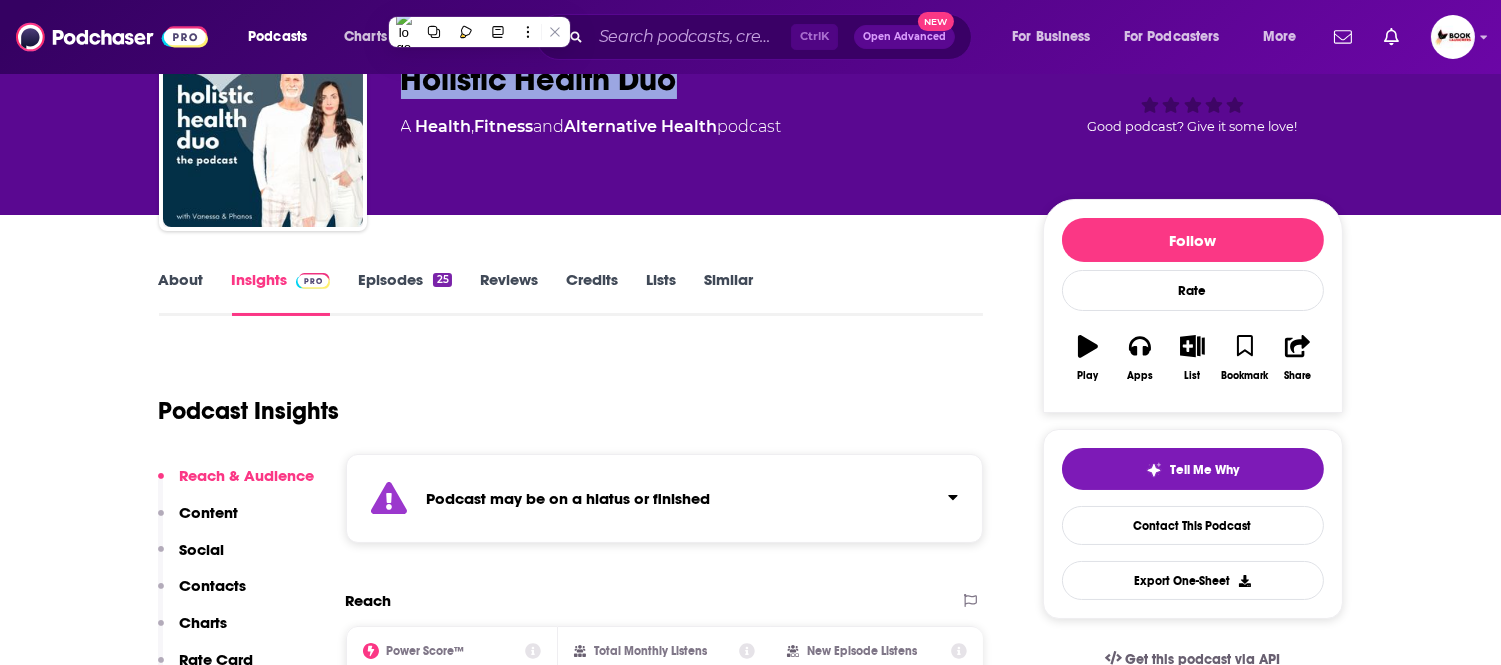 click on "About" at bounding box center (181, 293) 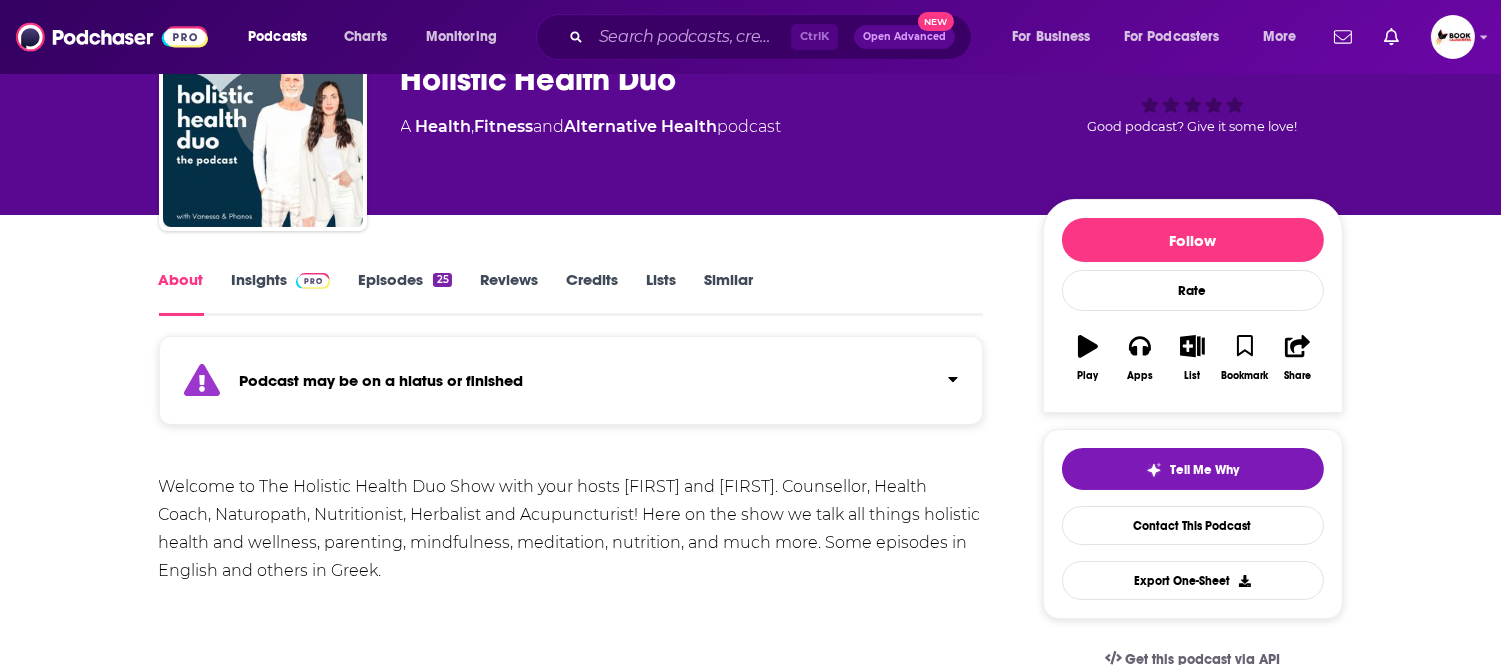 scroll, scrollTop: 0, scrollLeft: 0, axis: both 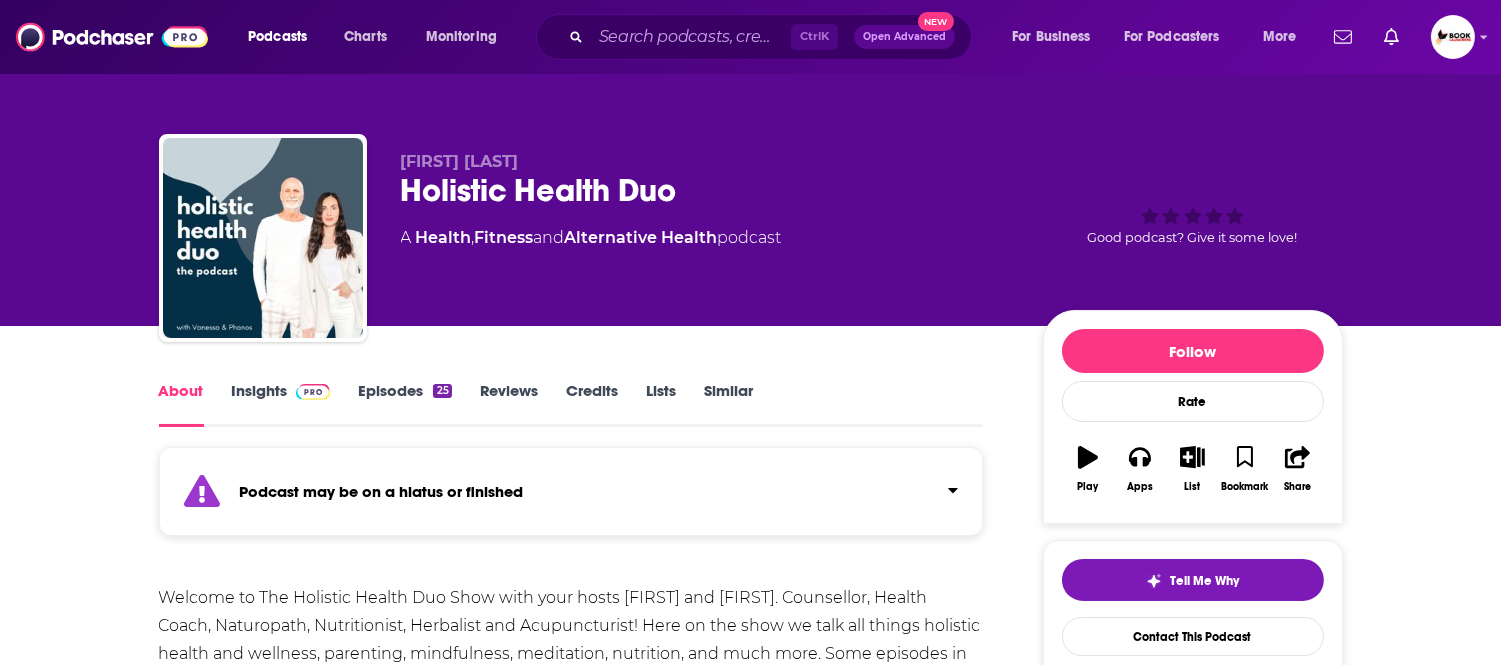 click on "Insights" at bounding box center [281, 404] 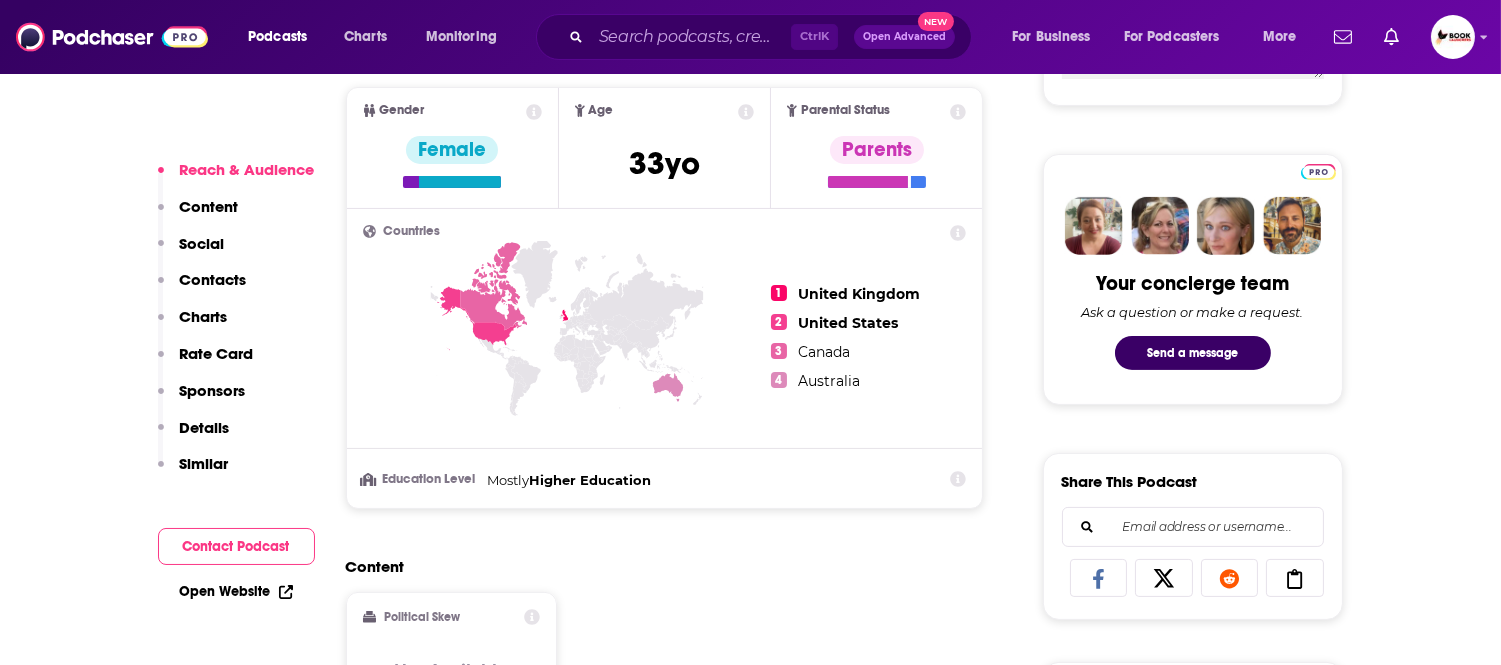 scroll, scrollTop: 888, scrollLeft: 0, axis: vertical 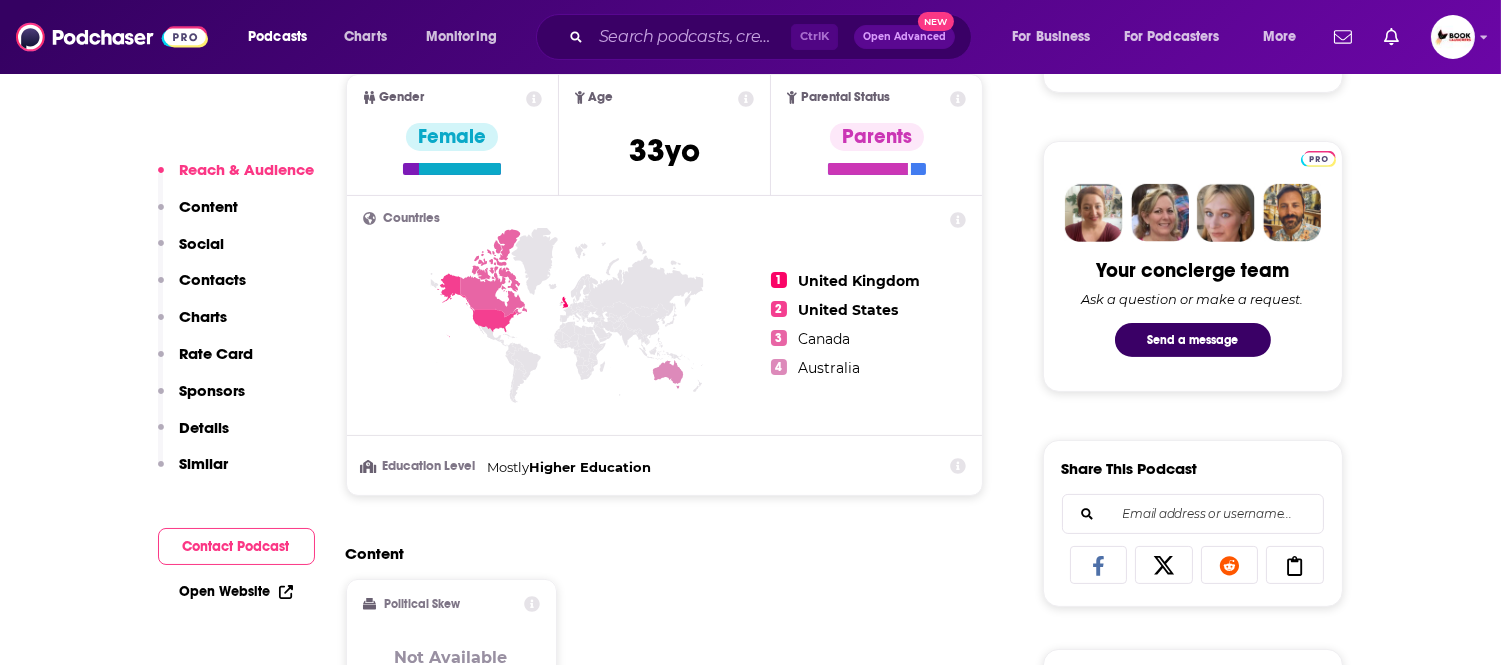 click on "Open Website" at bounding box center [236, 591] 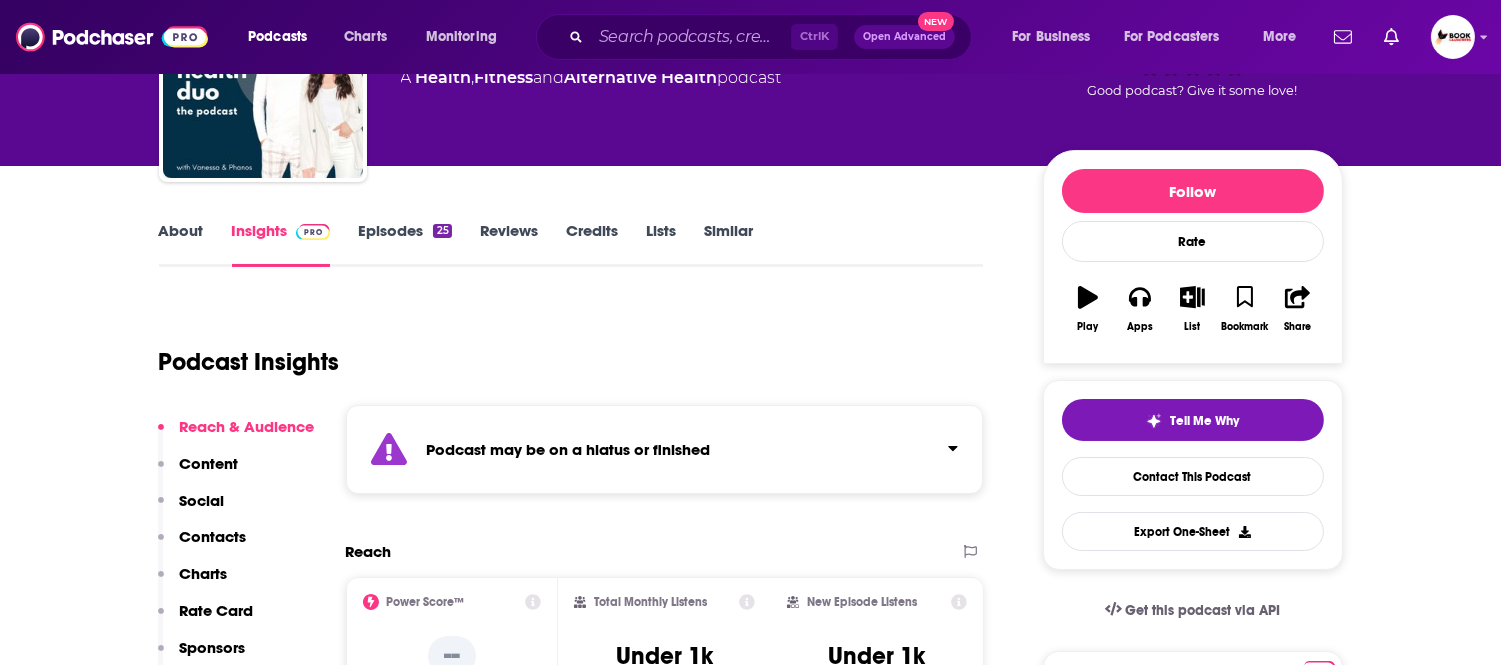 scroll, scrollTop: 0, scrollLeft: 0, axis: both 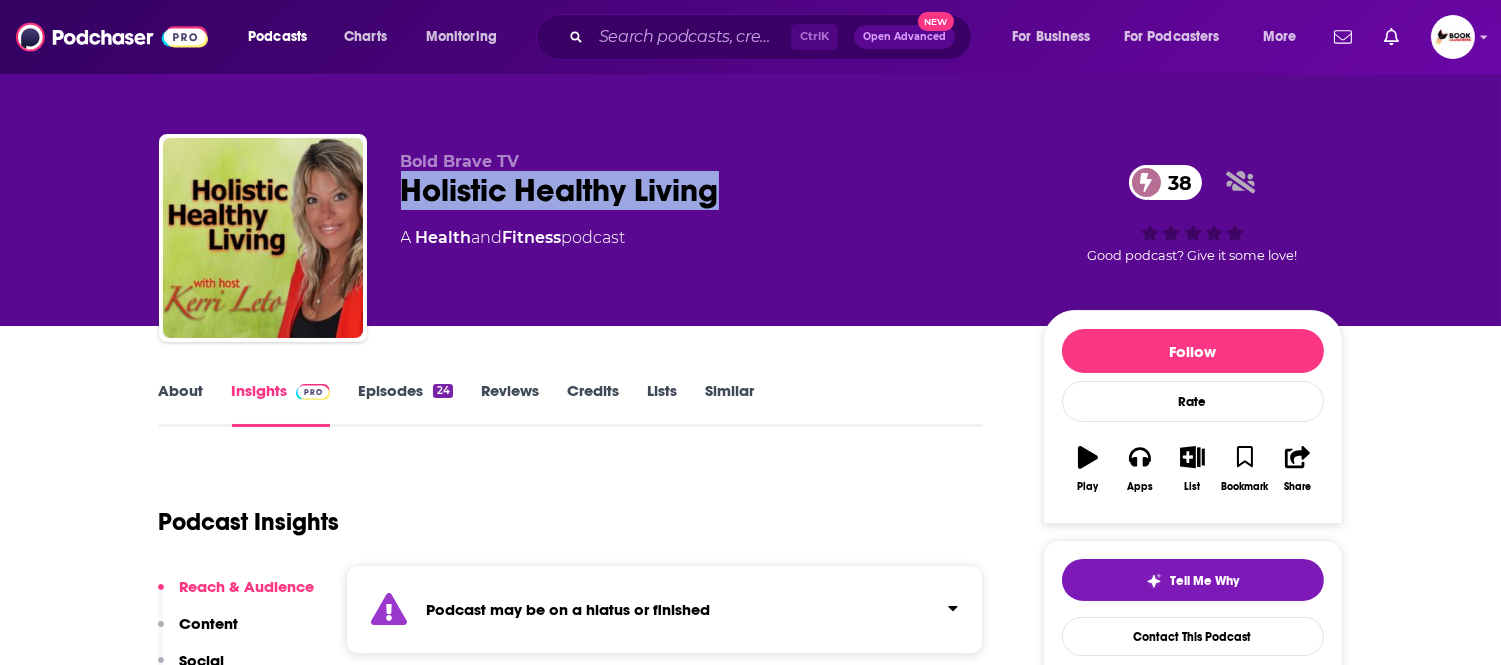drag, startPoint x: 758, startPoint y: 197, endPoint x: 388, endPoint y: 197, distance: 370 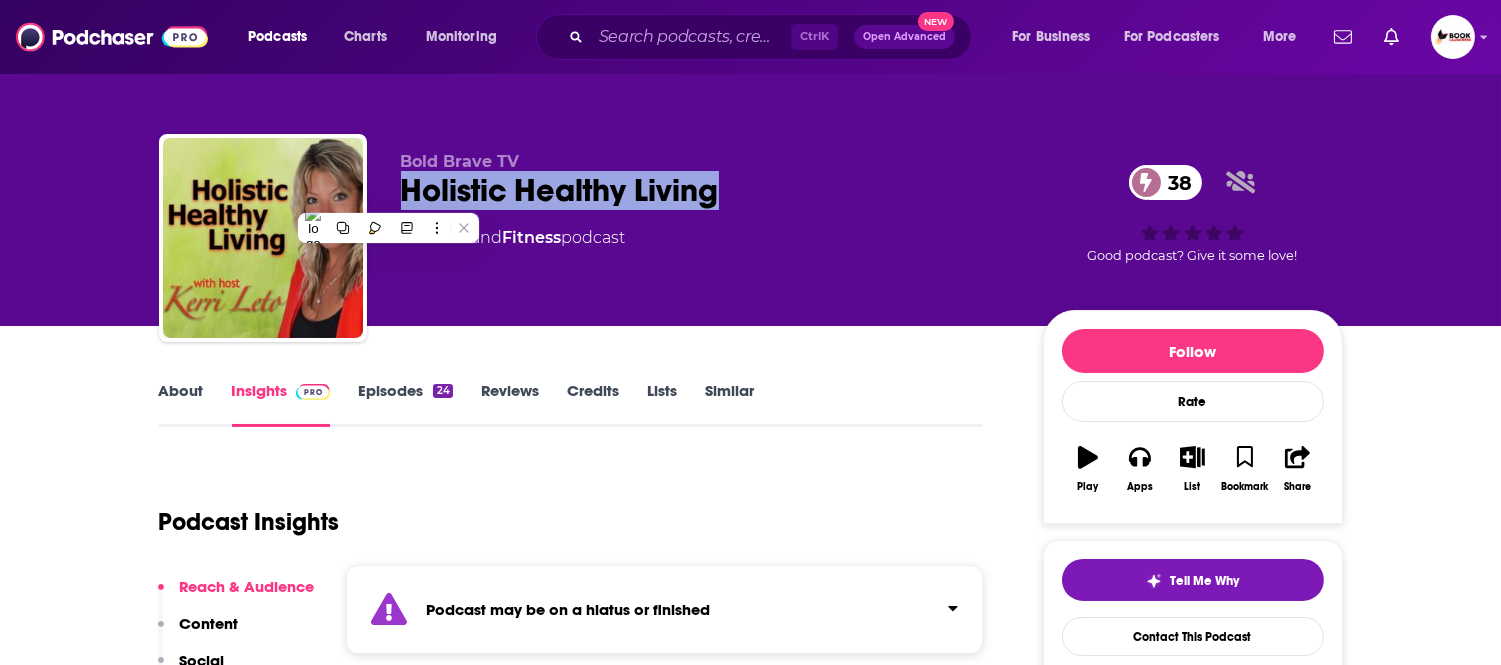 copy on "Holistic Healthy Living" 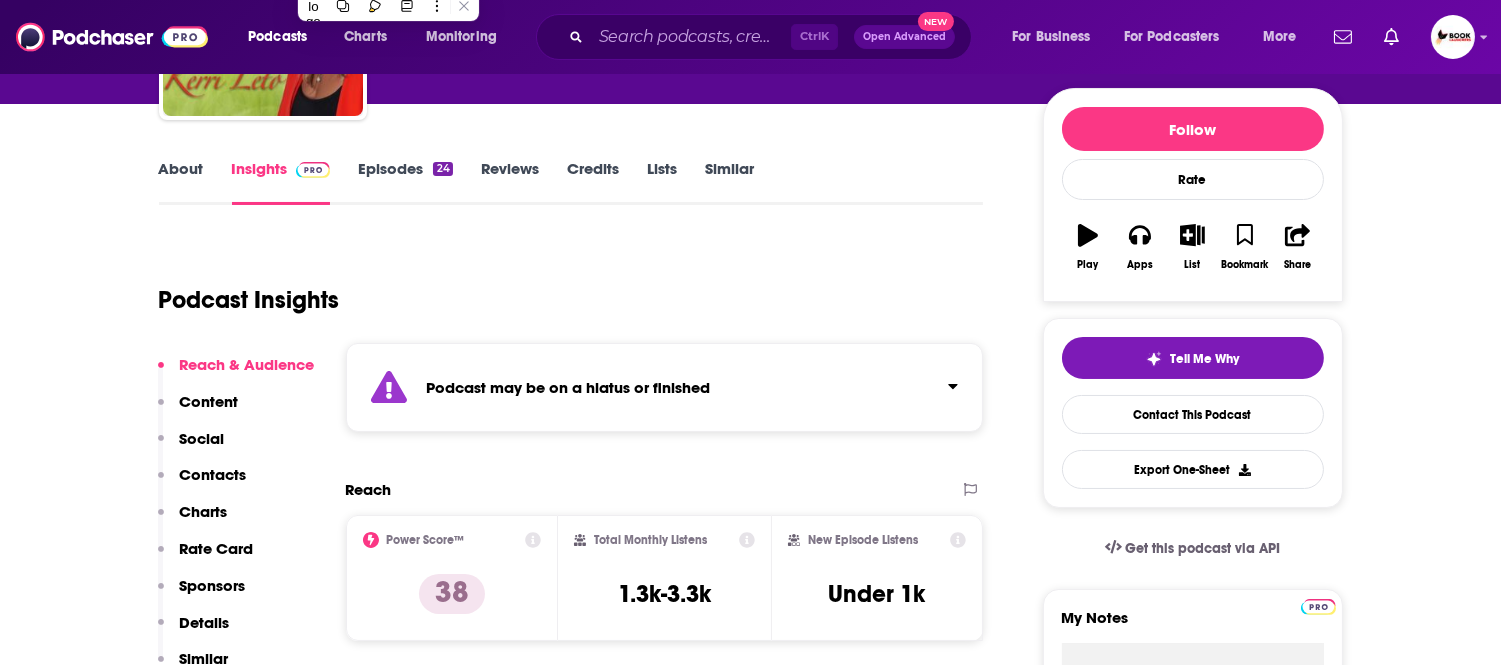 click on "Contacts" at bounding box center [213, 474] 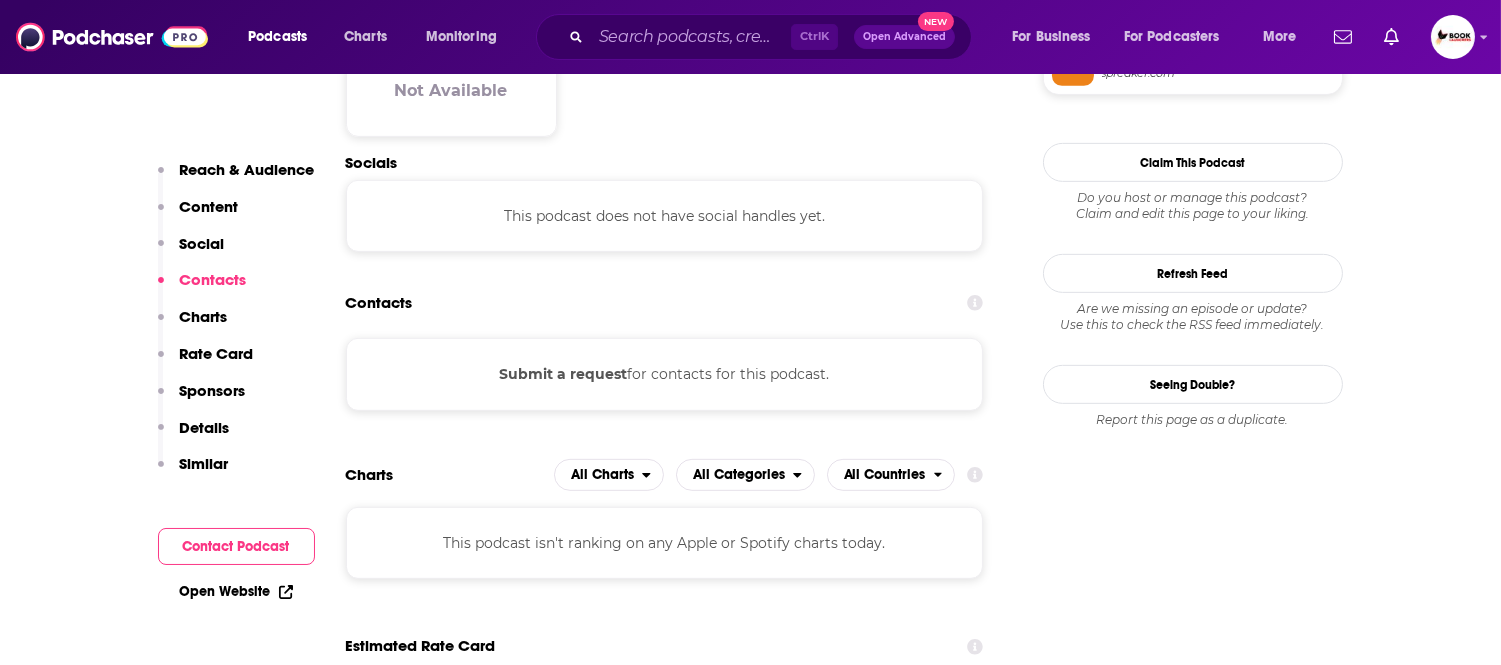 scroll, scrollTop: 1754, scrollLeft: 0, axis: vertical 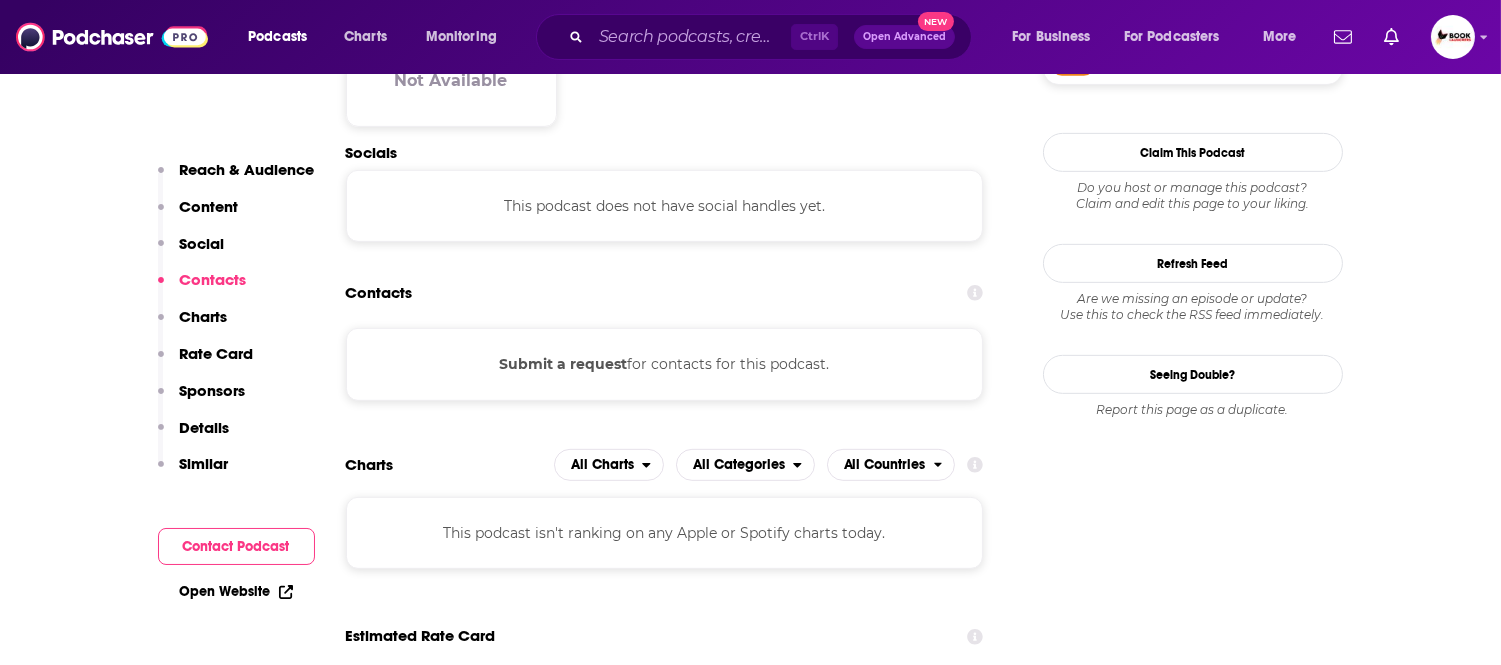 click on "Open Website" at bounding box center (236, 591) 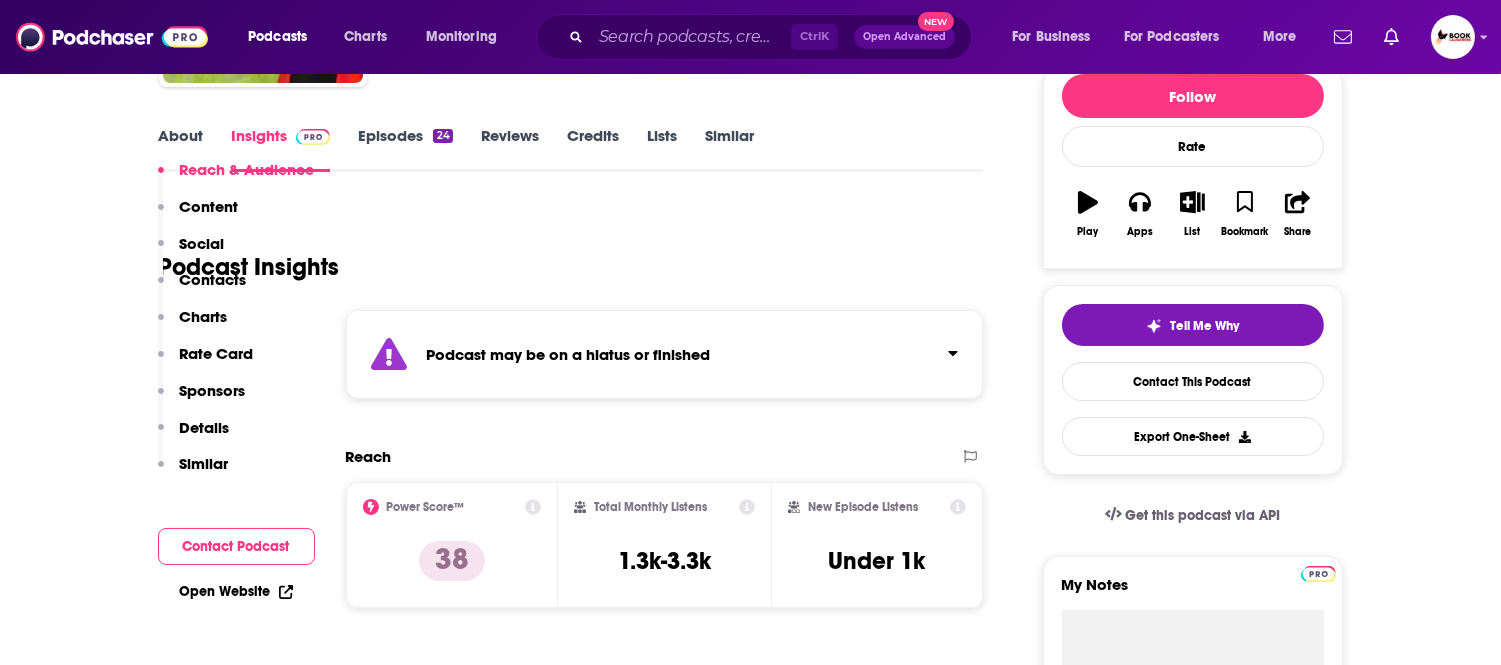 scroll, scrollTop: 0, scrollLeft: 0, axis: both 